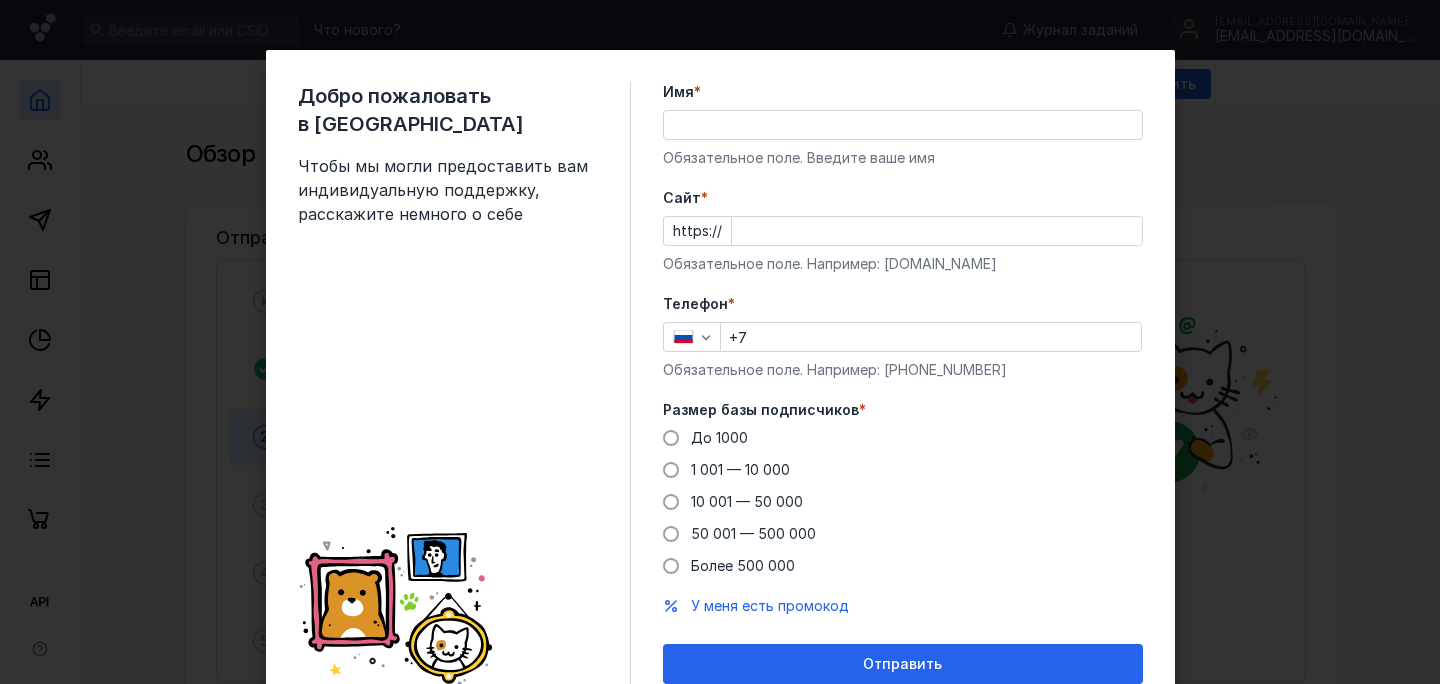 scroll, scrollTop: 0, scrollLeft: 0, axis: both 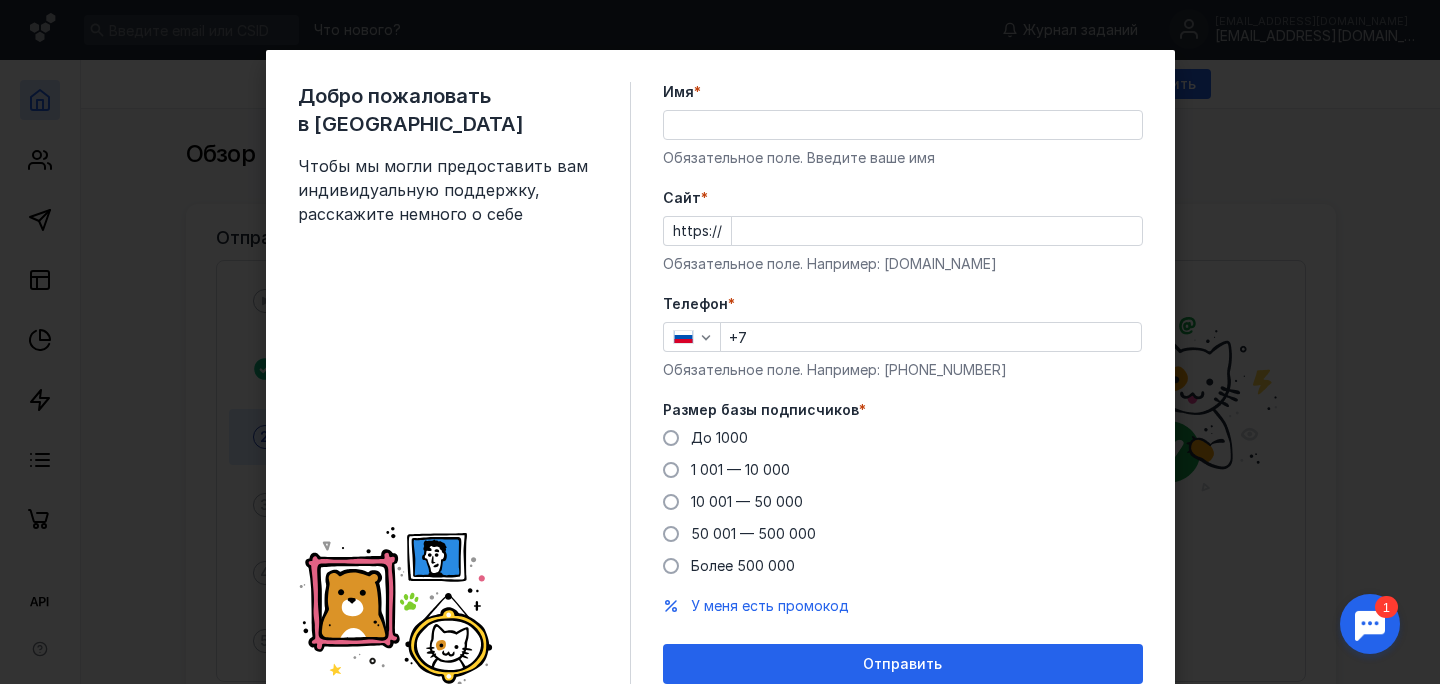 click on "Имя  *" at bounding box center [903, 125] 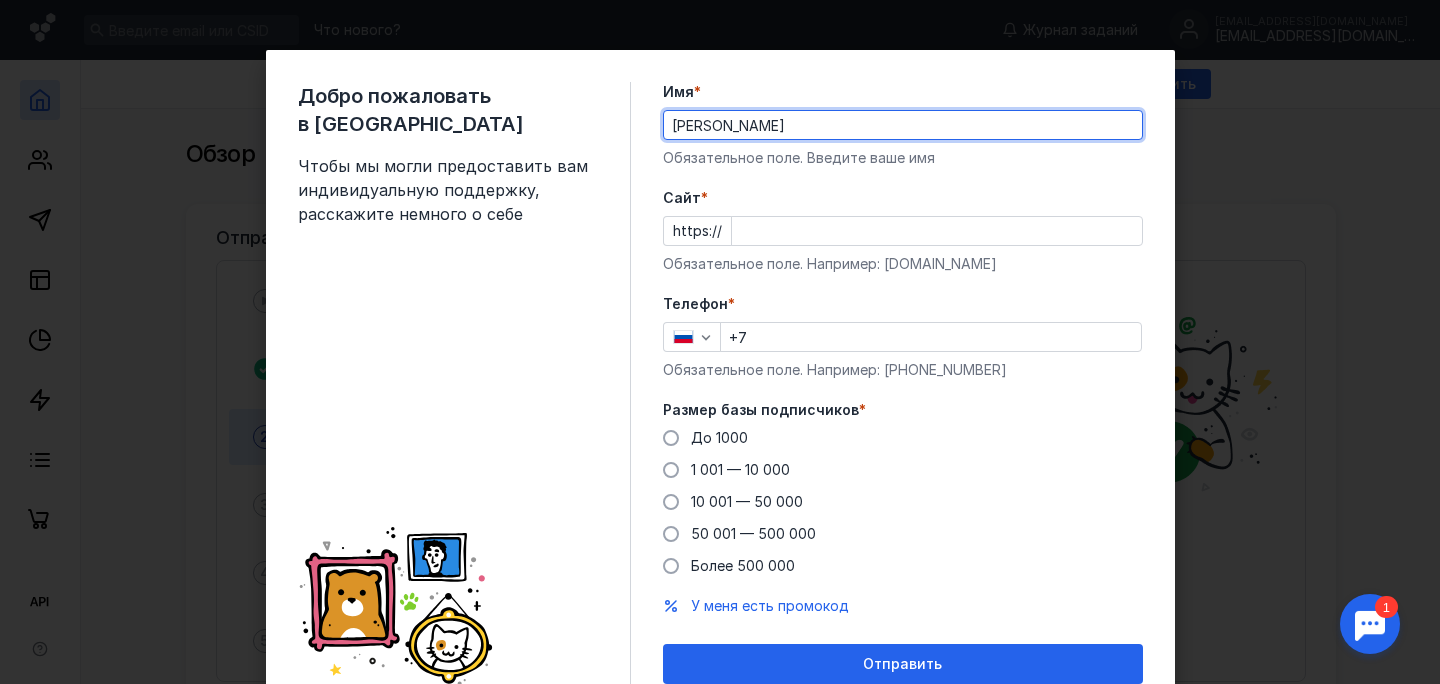 type on "[PERSON_NAME]" 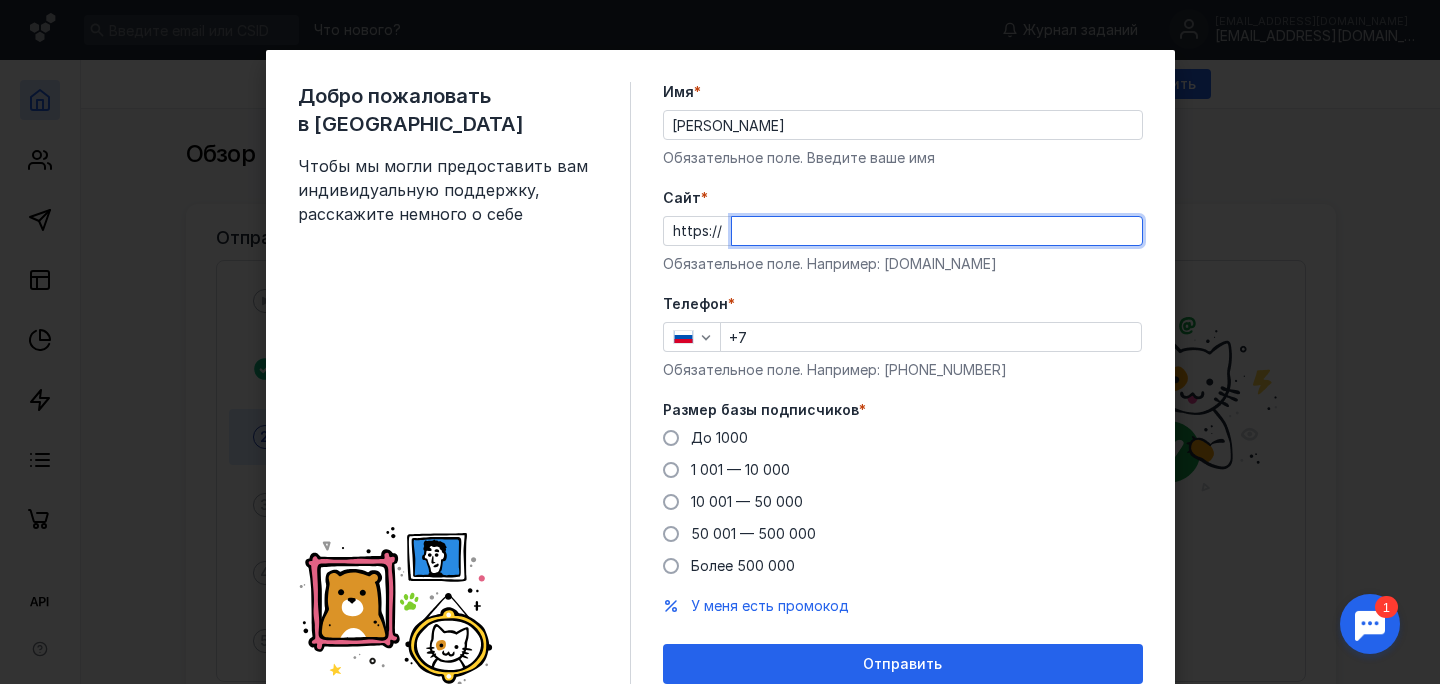 click on "Cайт  *" at bounding box center (937, 231) 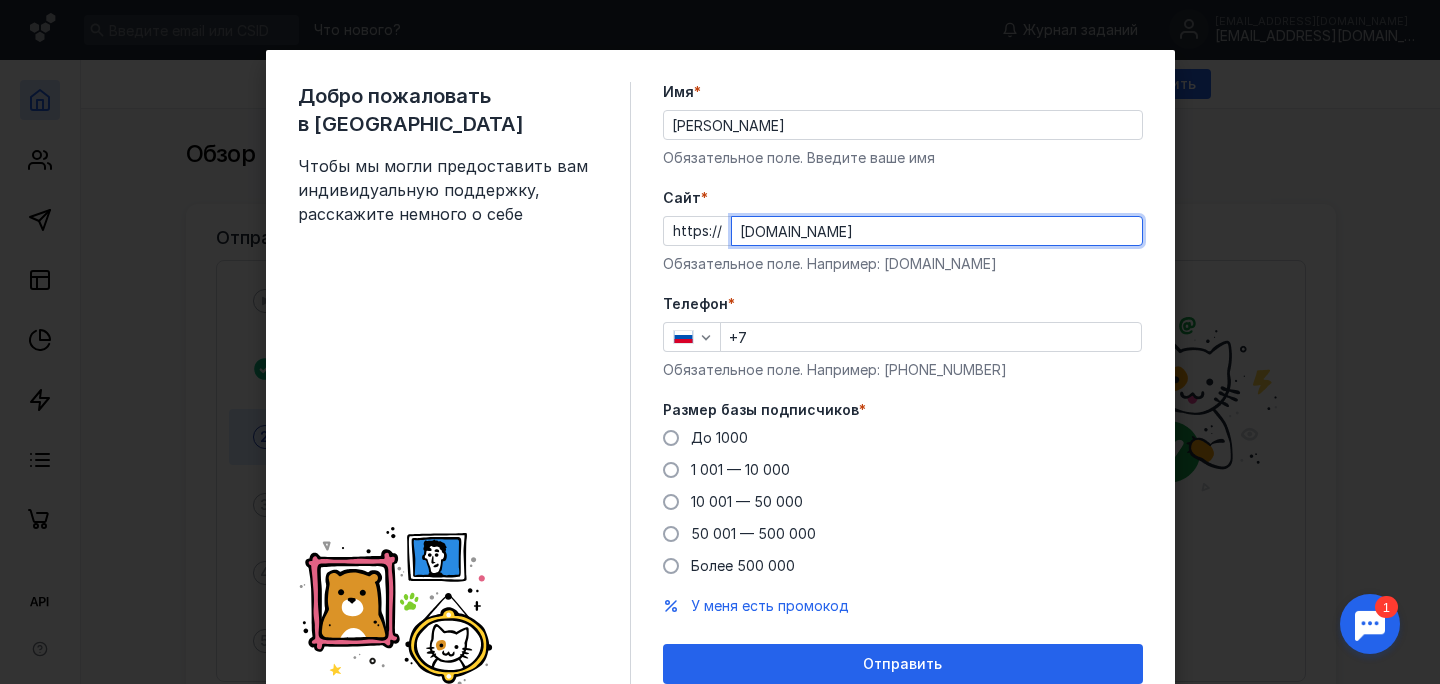 type on "[DOMAIN_NAME]" 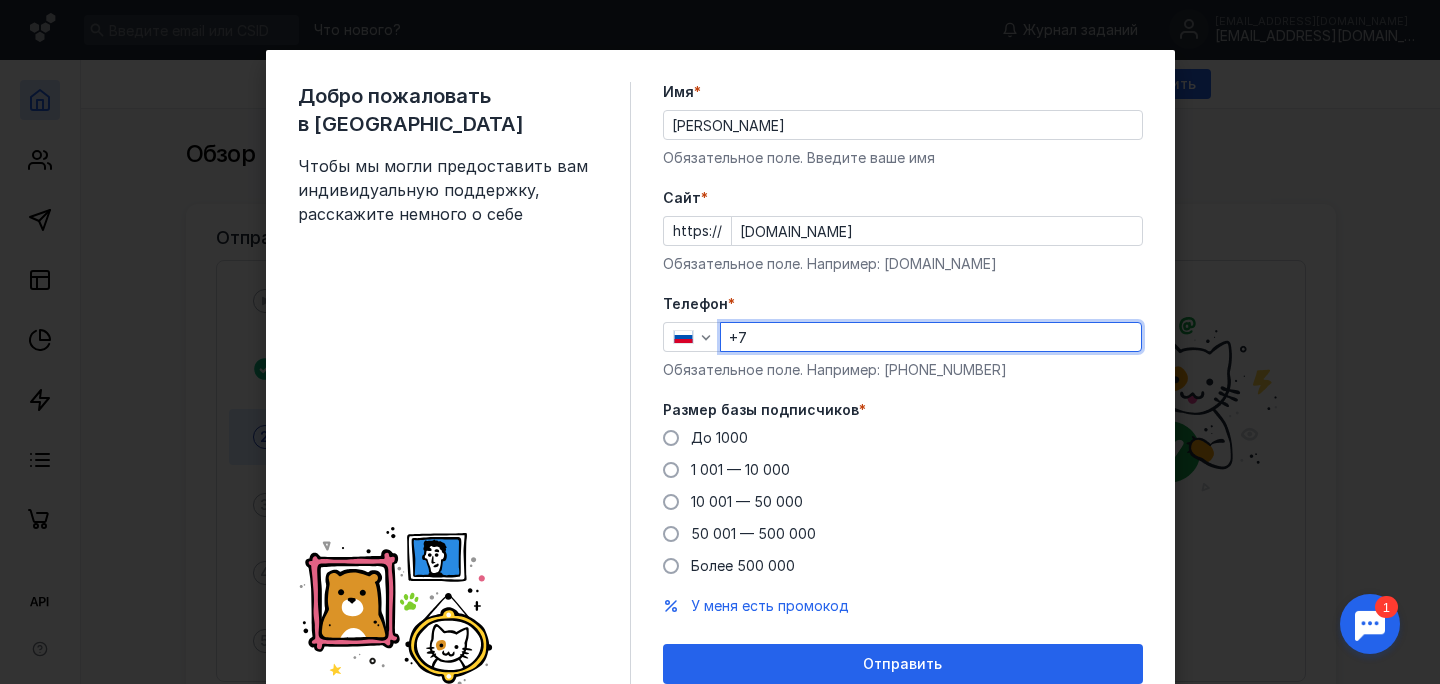 click on "+7" at bounding box center (931, 337) 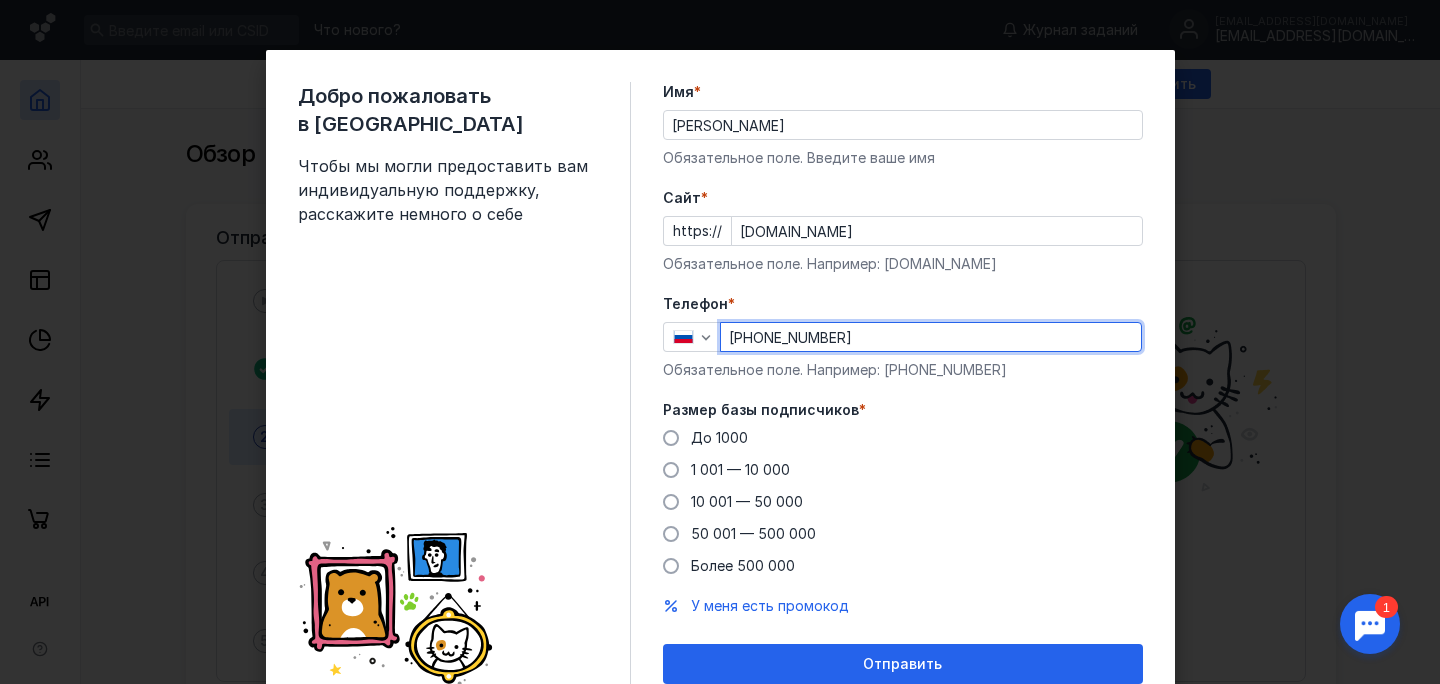 scroll, scrollTop: 82, scrollLeft: 0, axis: vertical 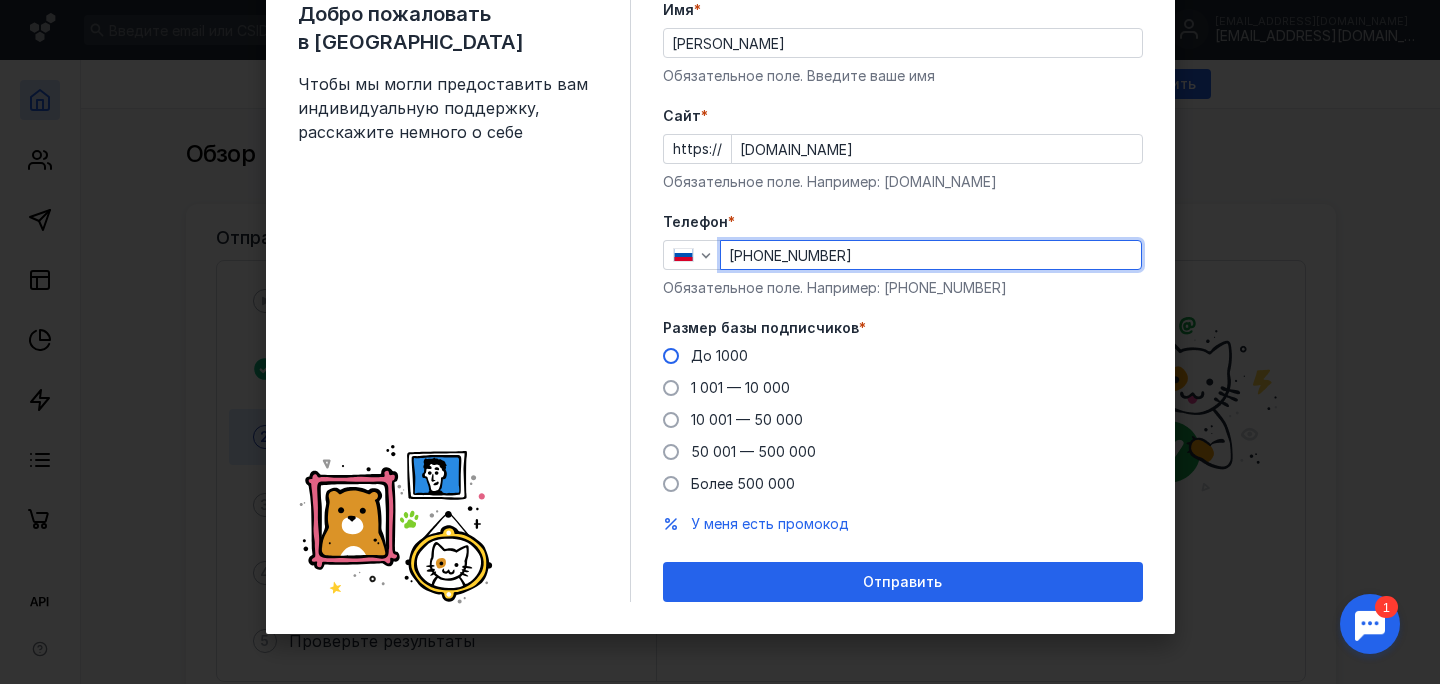 type on "[PHONE_NUMBER]" 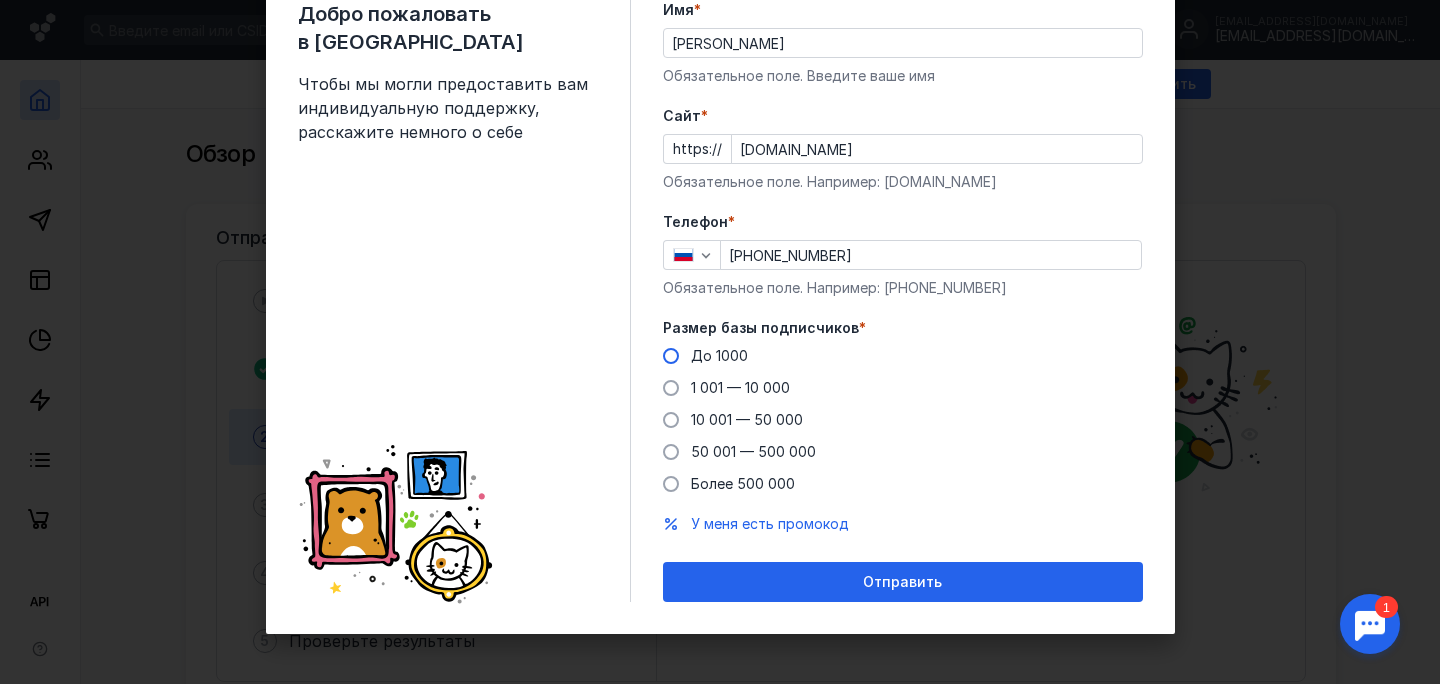 click on "До 1000" at bounding box center (719, 355) 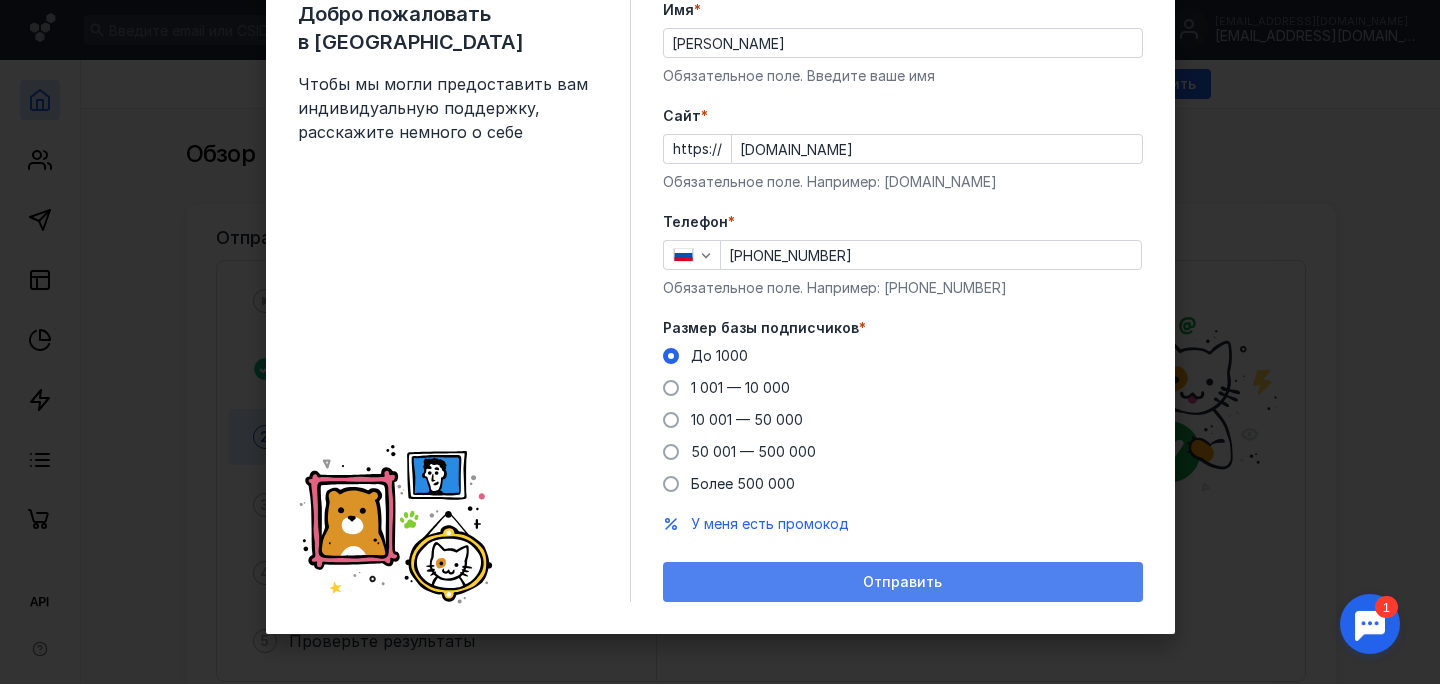 click on "Отправить" at bounding box center [903, 582] 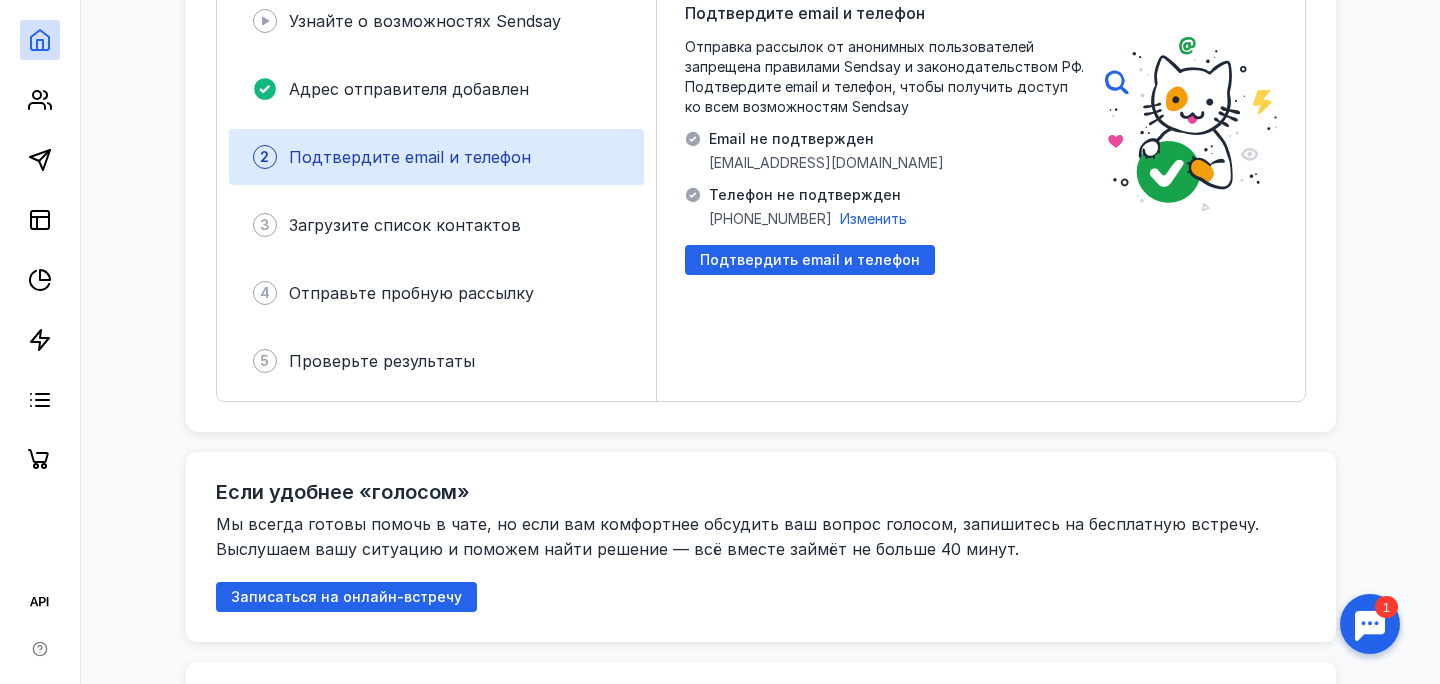 scroll, scrollTop: 186, scrollLeft: 0, axis: vertical 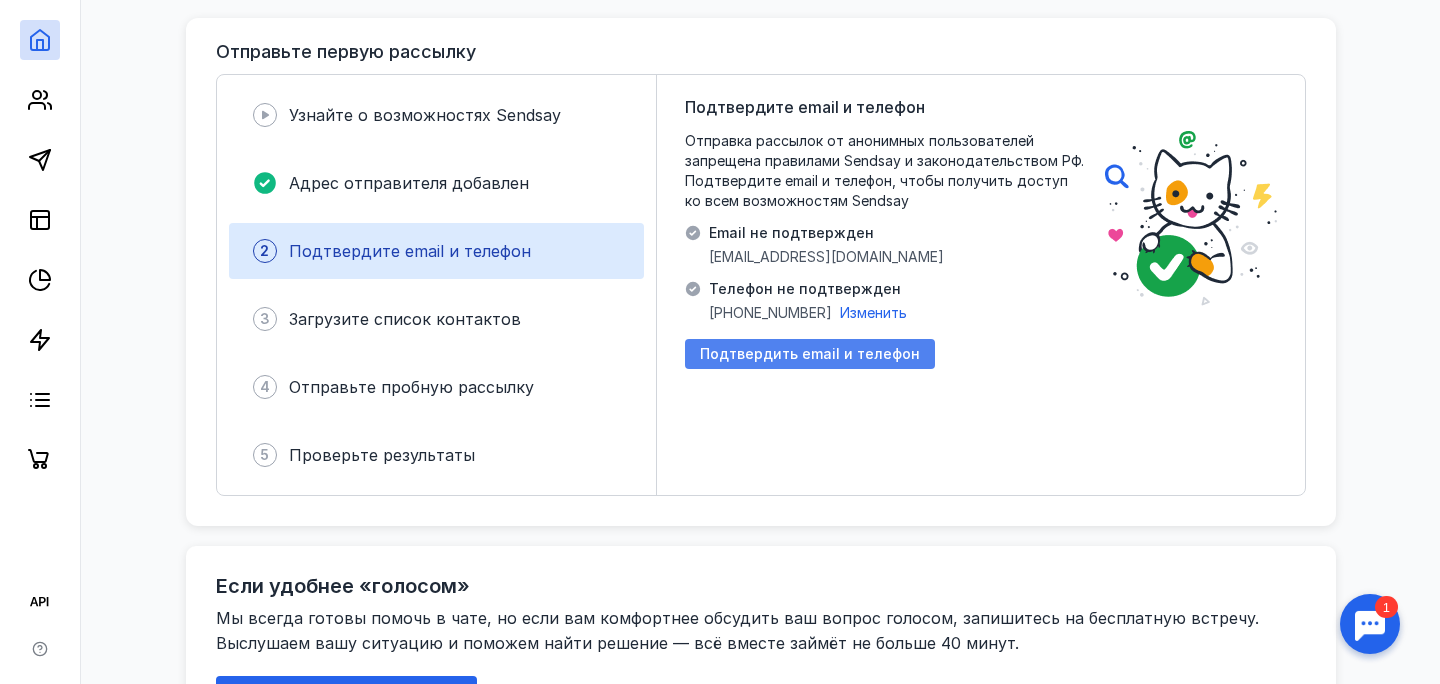 click on "Подтвердить email и телефон" at bounding box center [810, 354] 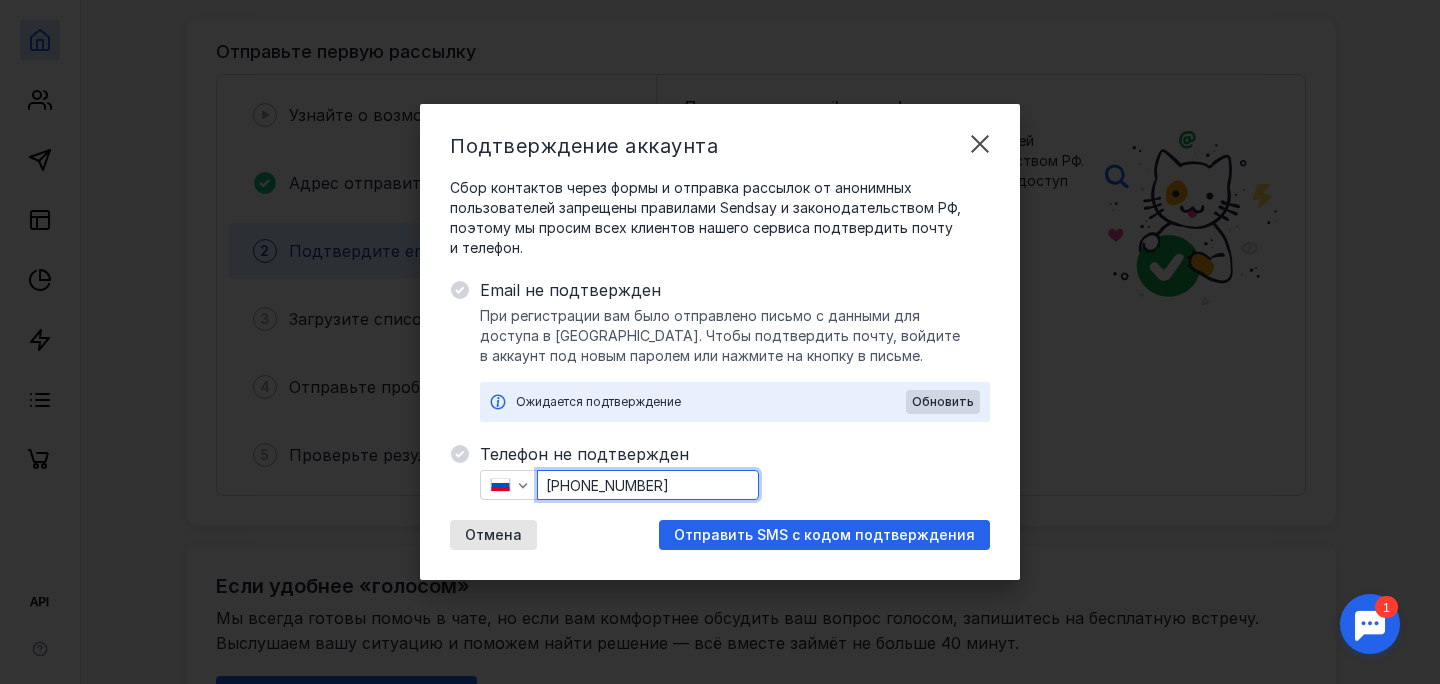 drag, startPoint x: 693, startPoint y: 486, endPoint x: 545, endPoint y: 486, distance: 148 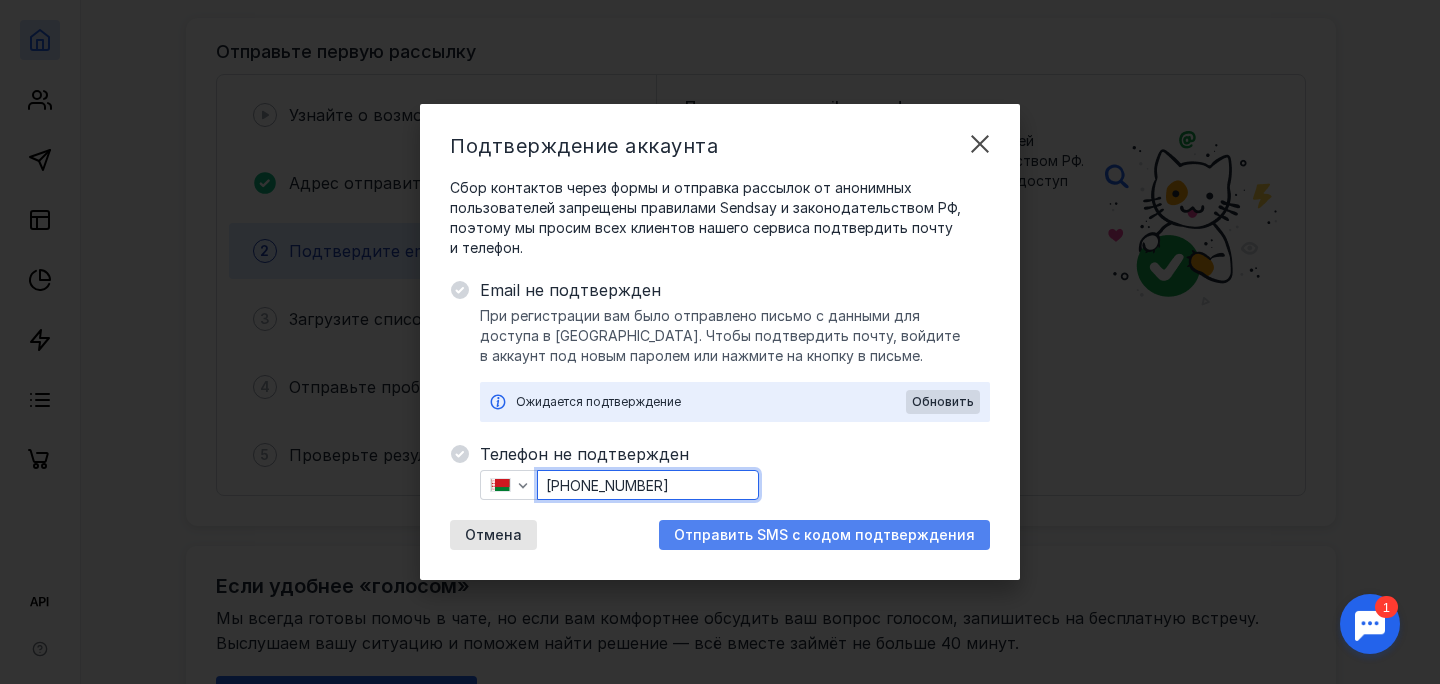 type on "[PHONE_NUMBER]" 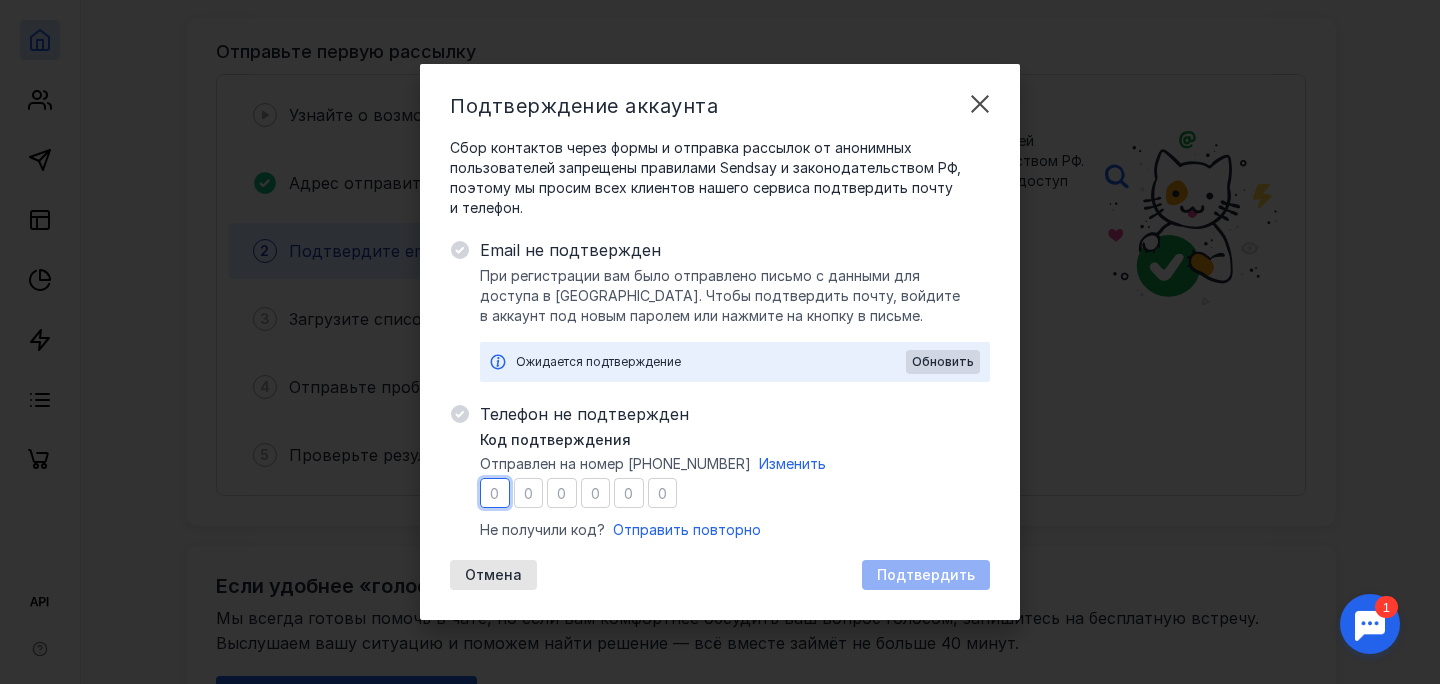click at bounding box center (495, 493) 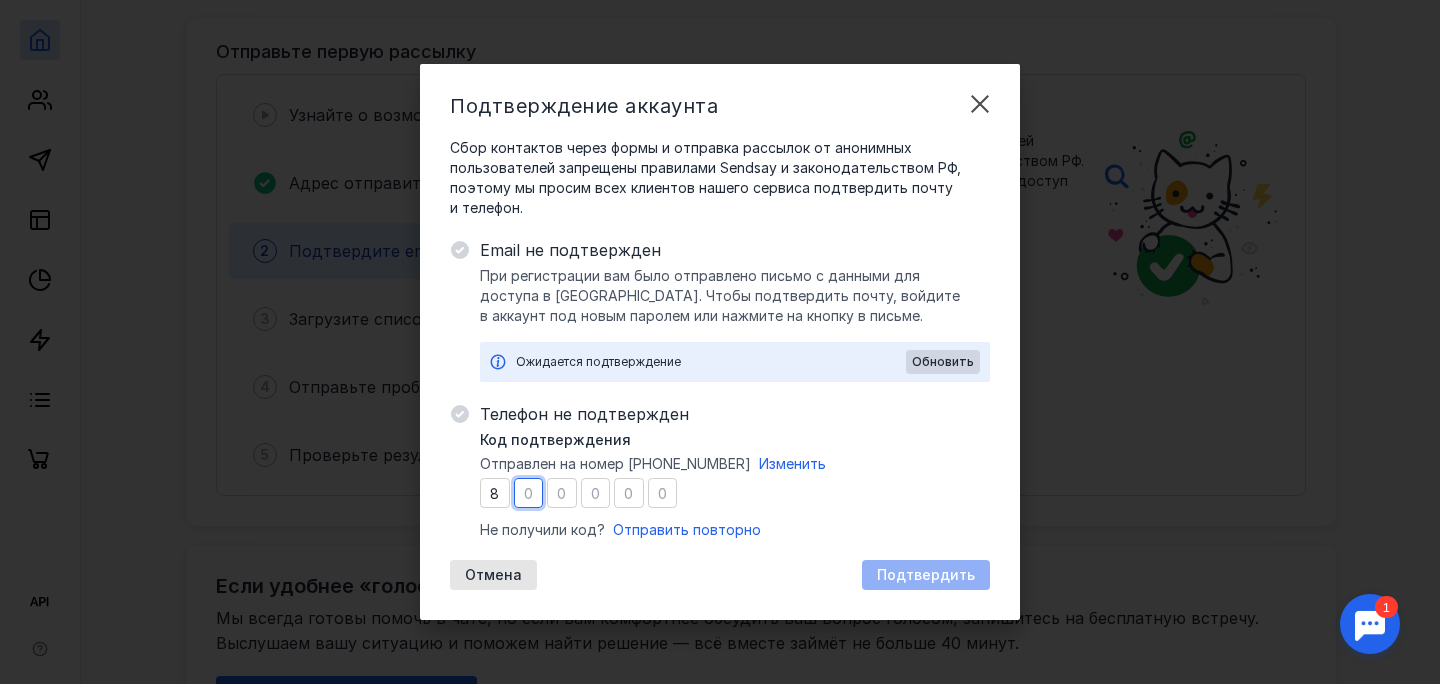type on "3" 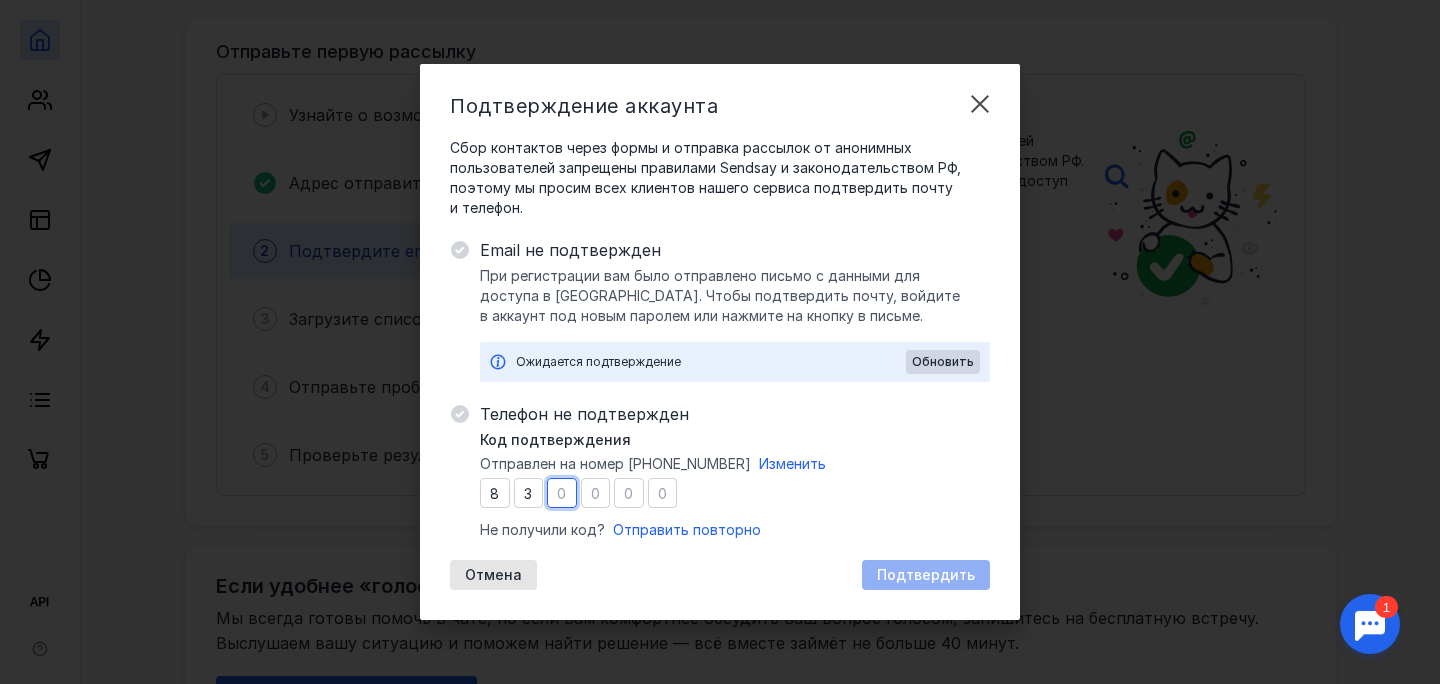 type on "7" 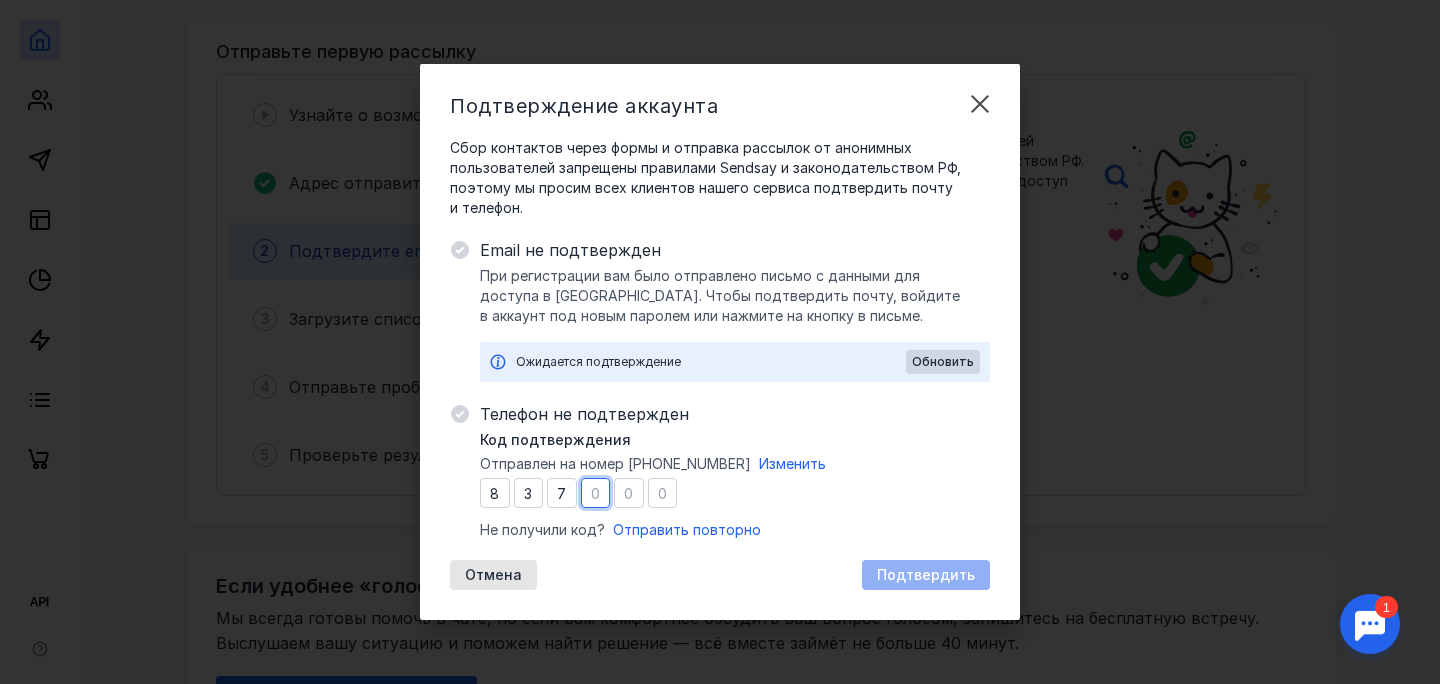 type on "7" 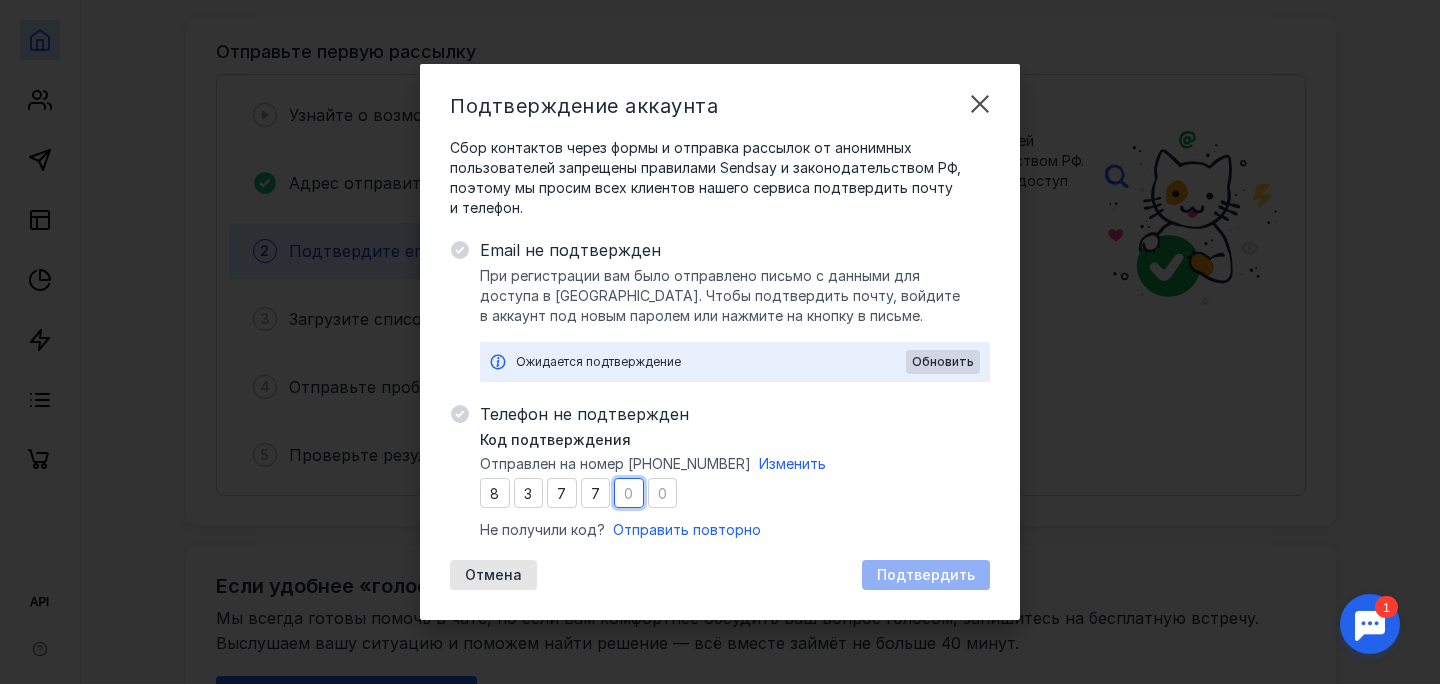 type on "8" 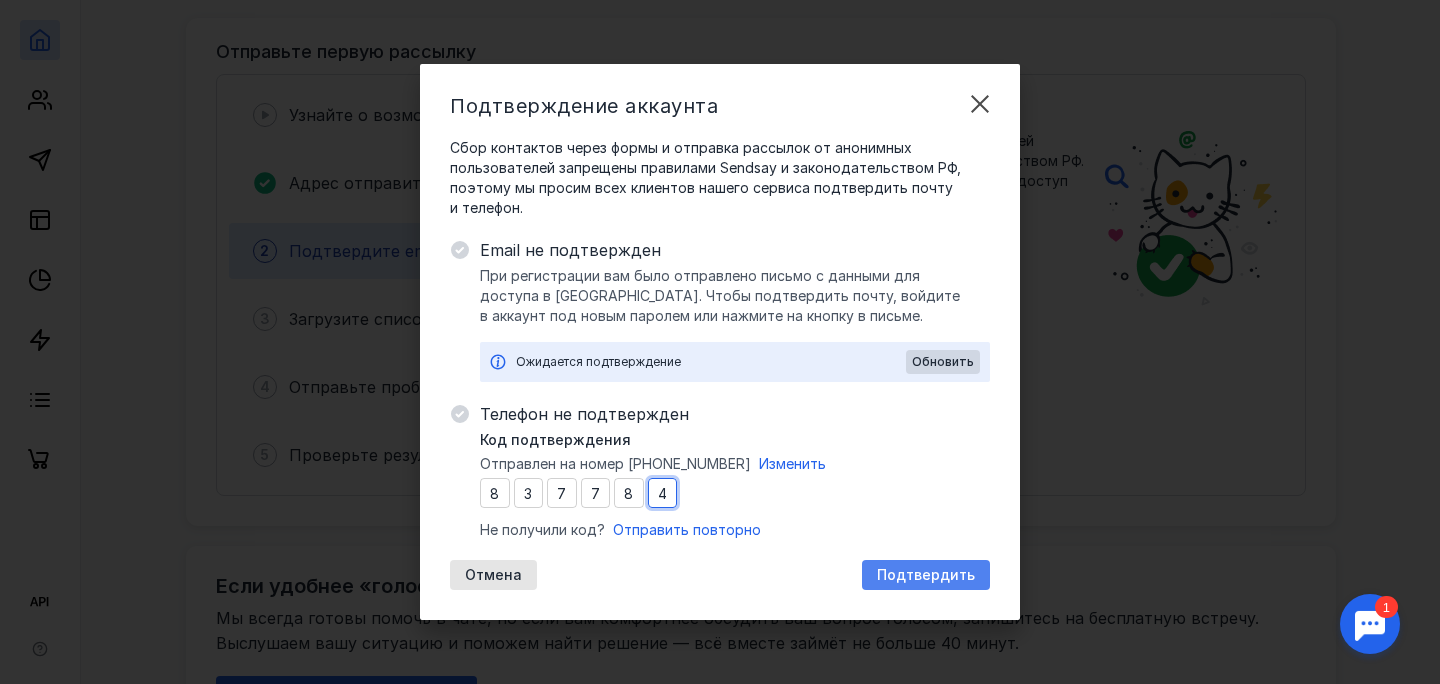 type on "4" 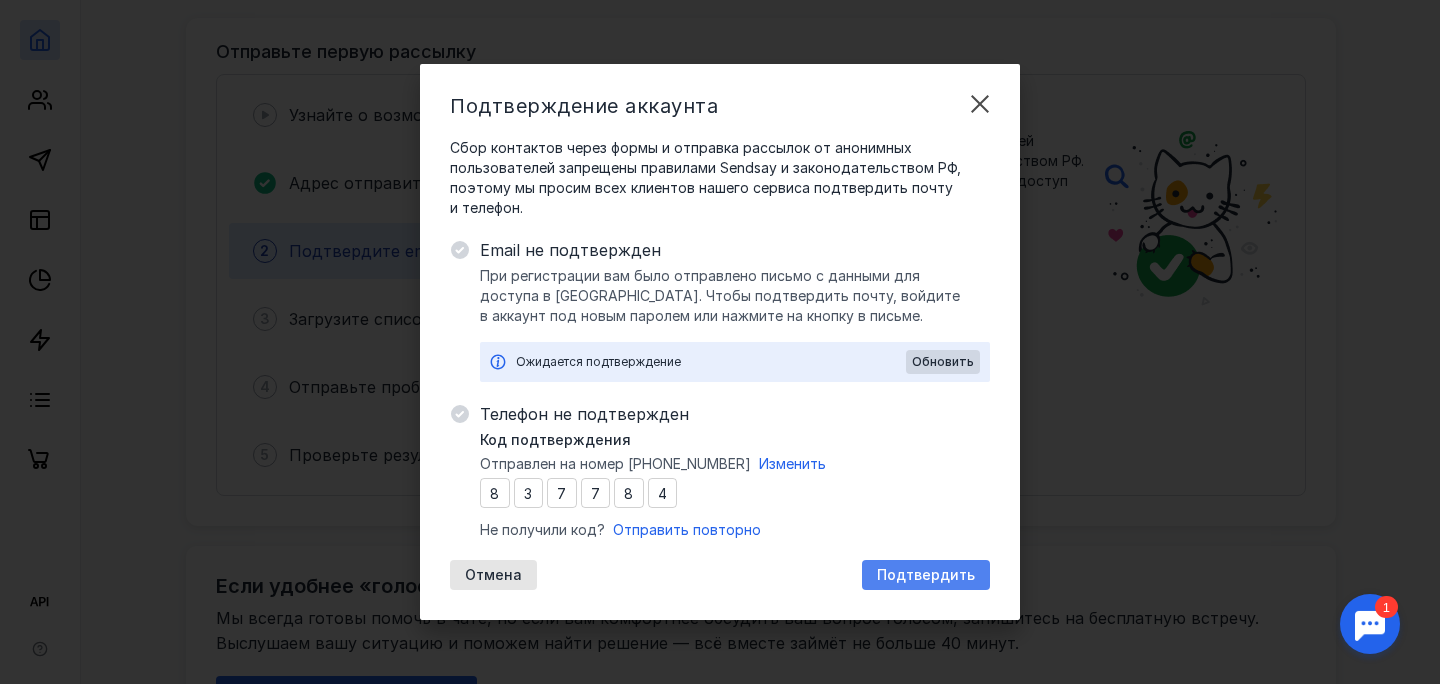 click on "Подтвердить" at bounding box center (926, 575) 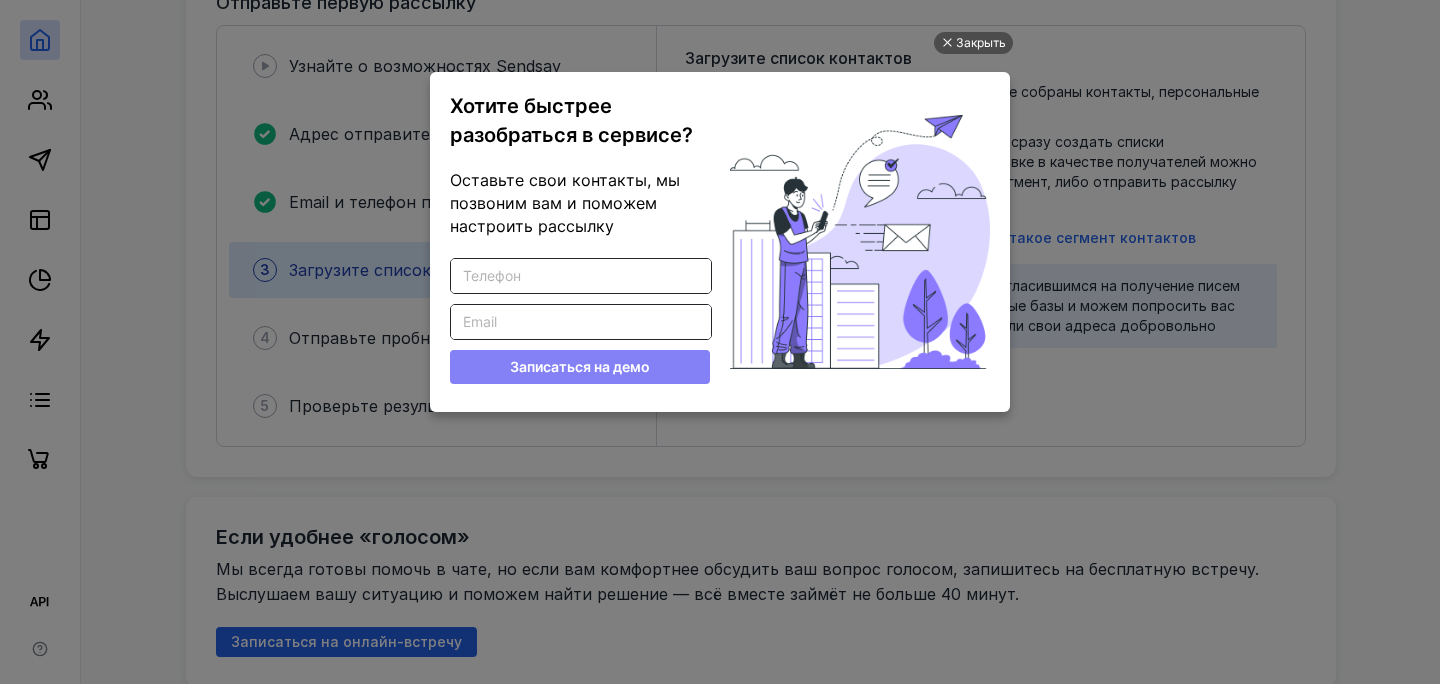 scroll, scrollTop: 0, scrollLeft: 0, axis: both 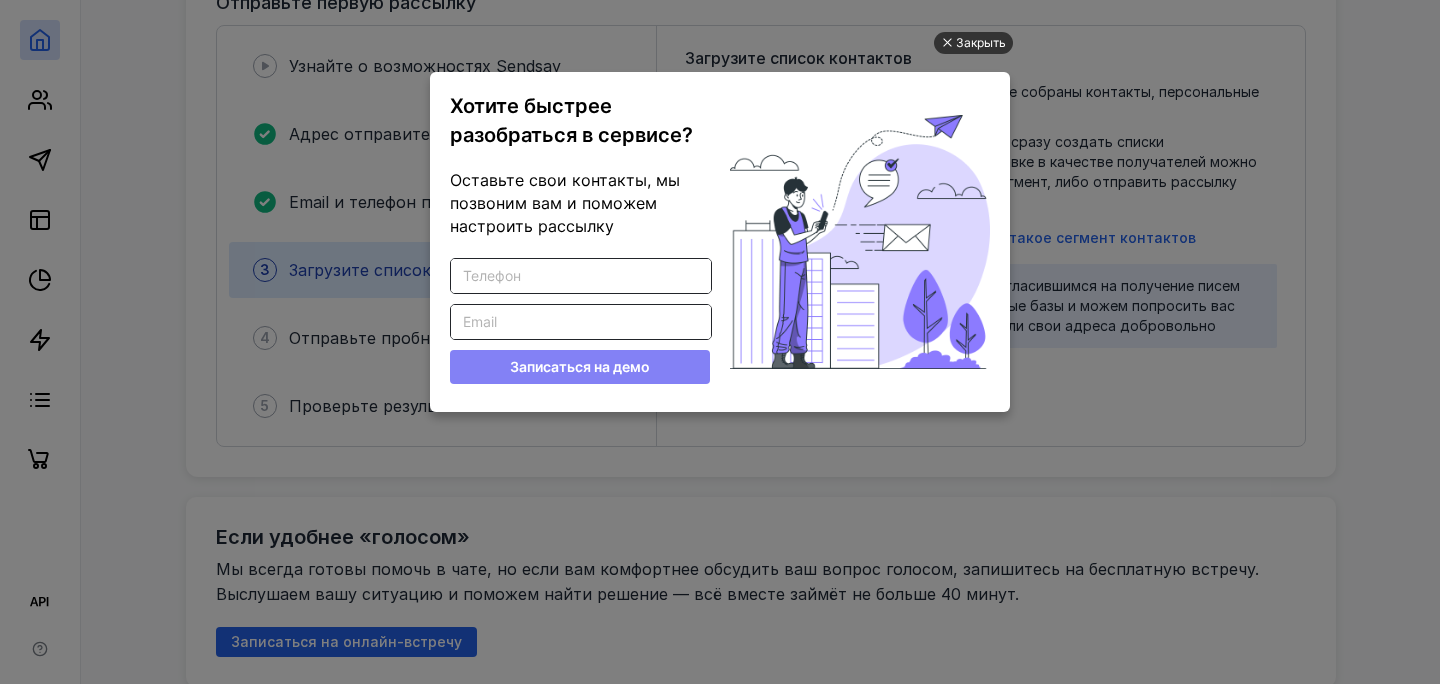 click on "Закрыть" at bounding box center (981, 43) 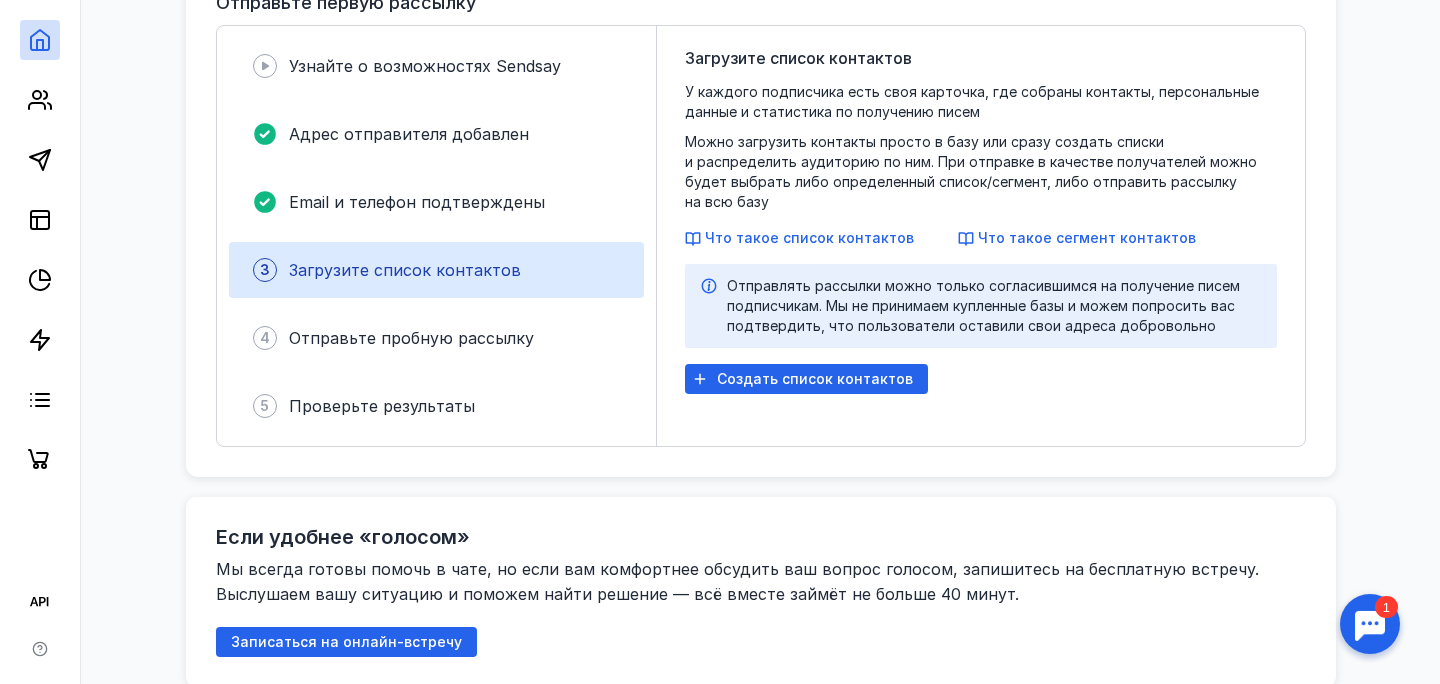 scroll, scrollTop: 0, scrollLeft: 0, axis: both 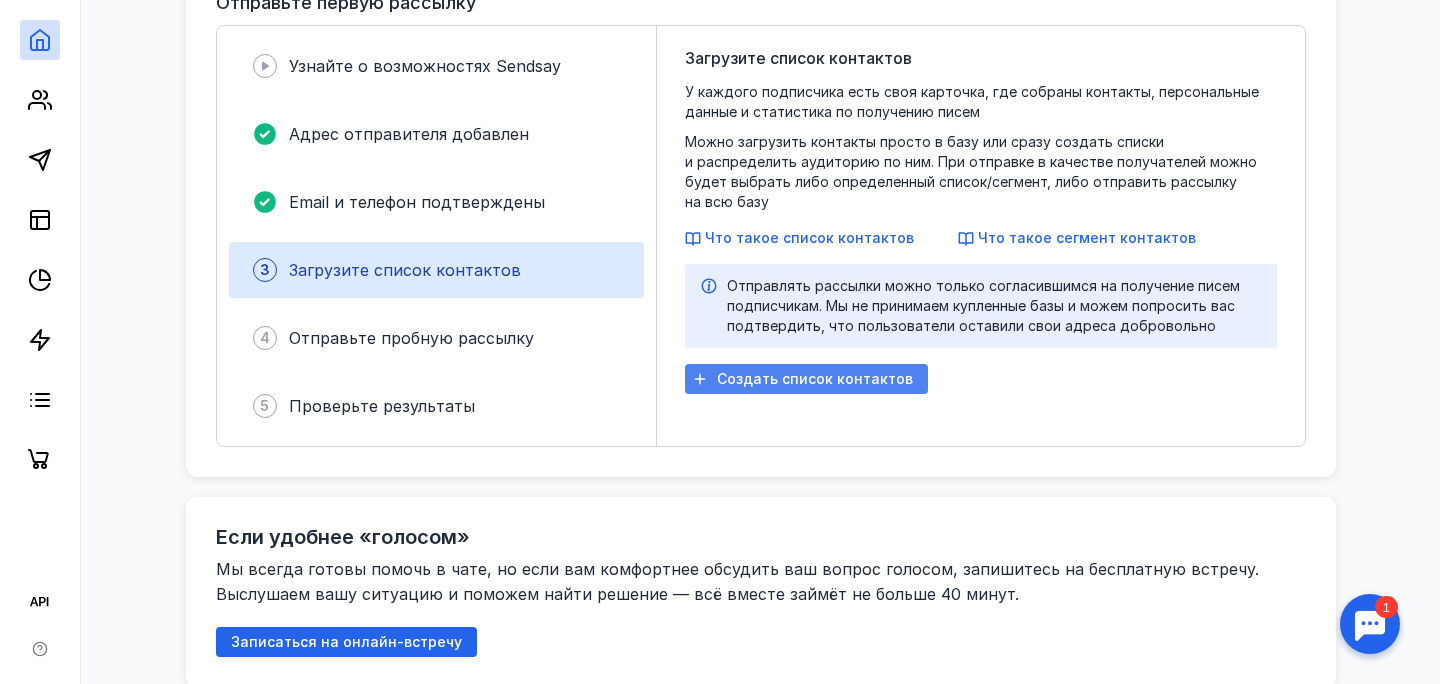 click on "Создать список контактов" at bounding box center (815, 379) 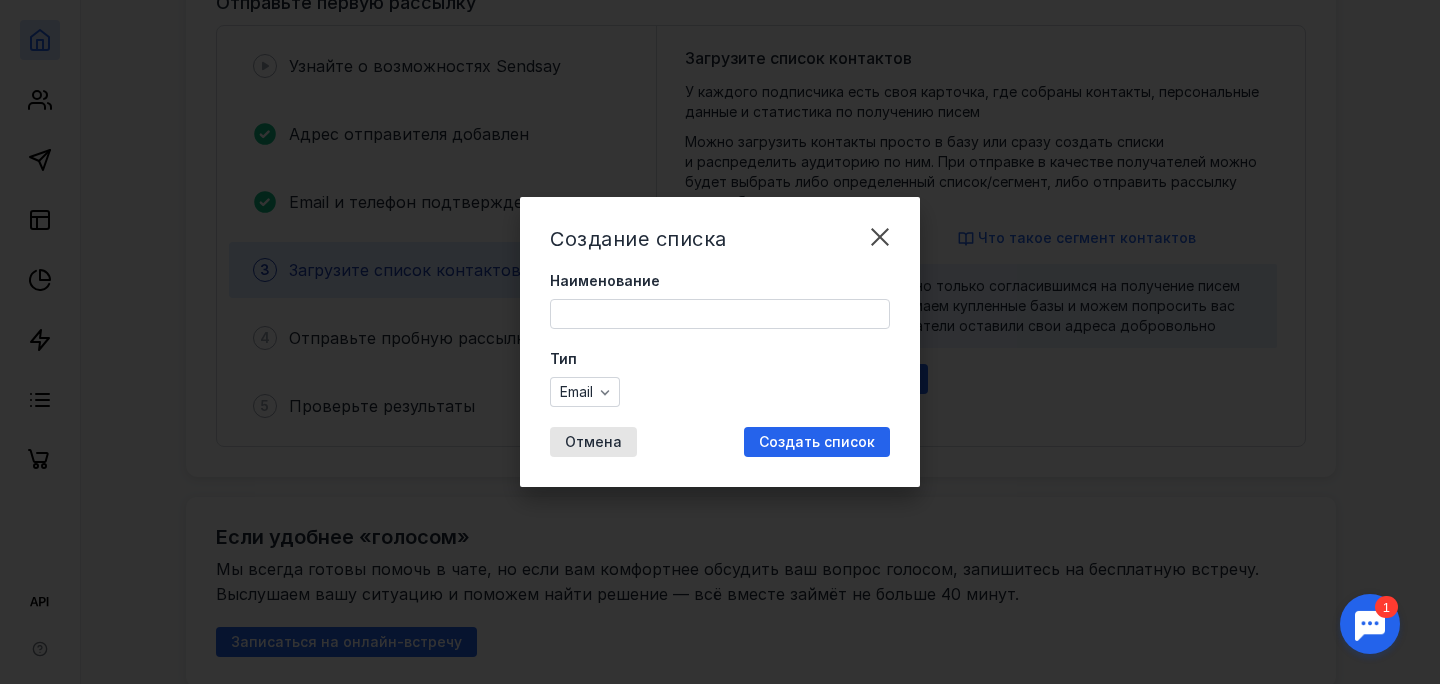 click on "Наименование" at bounding box center [720, 314] 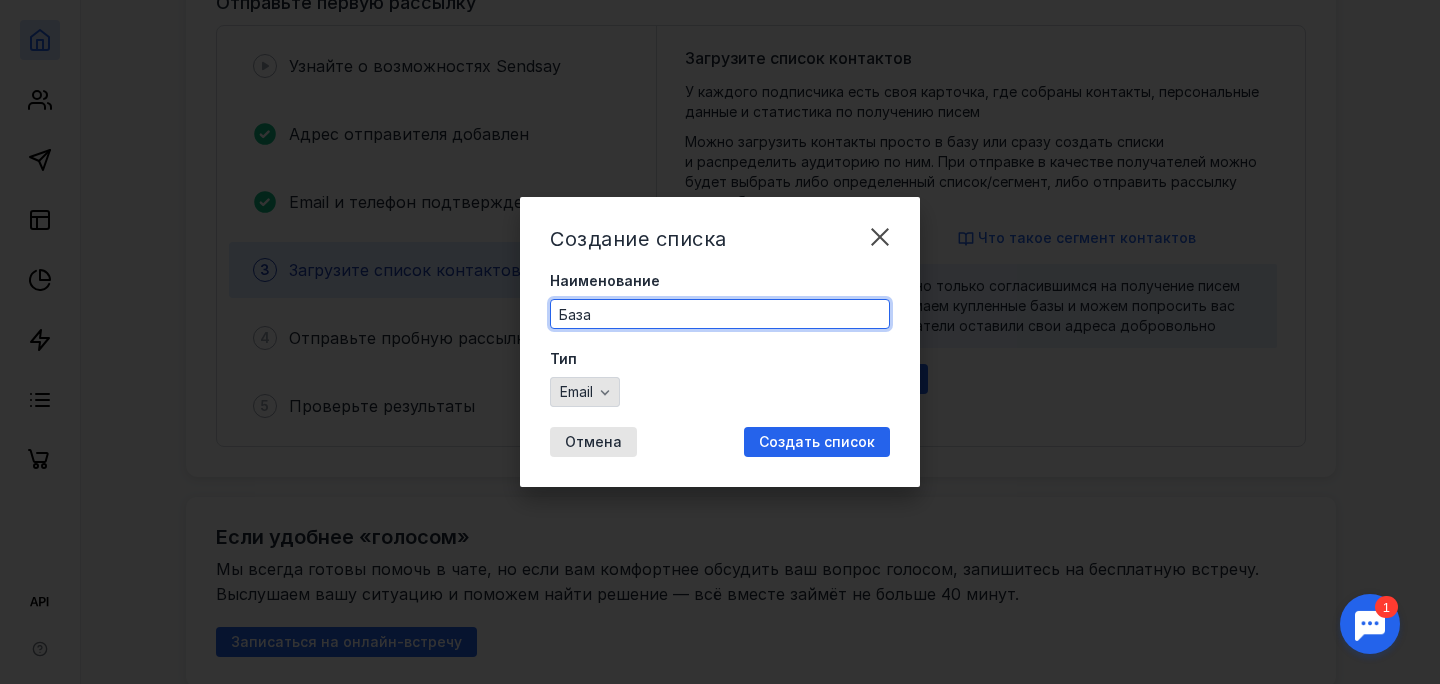 type on "База" 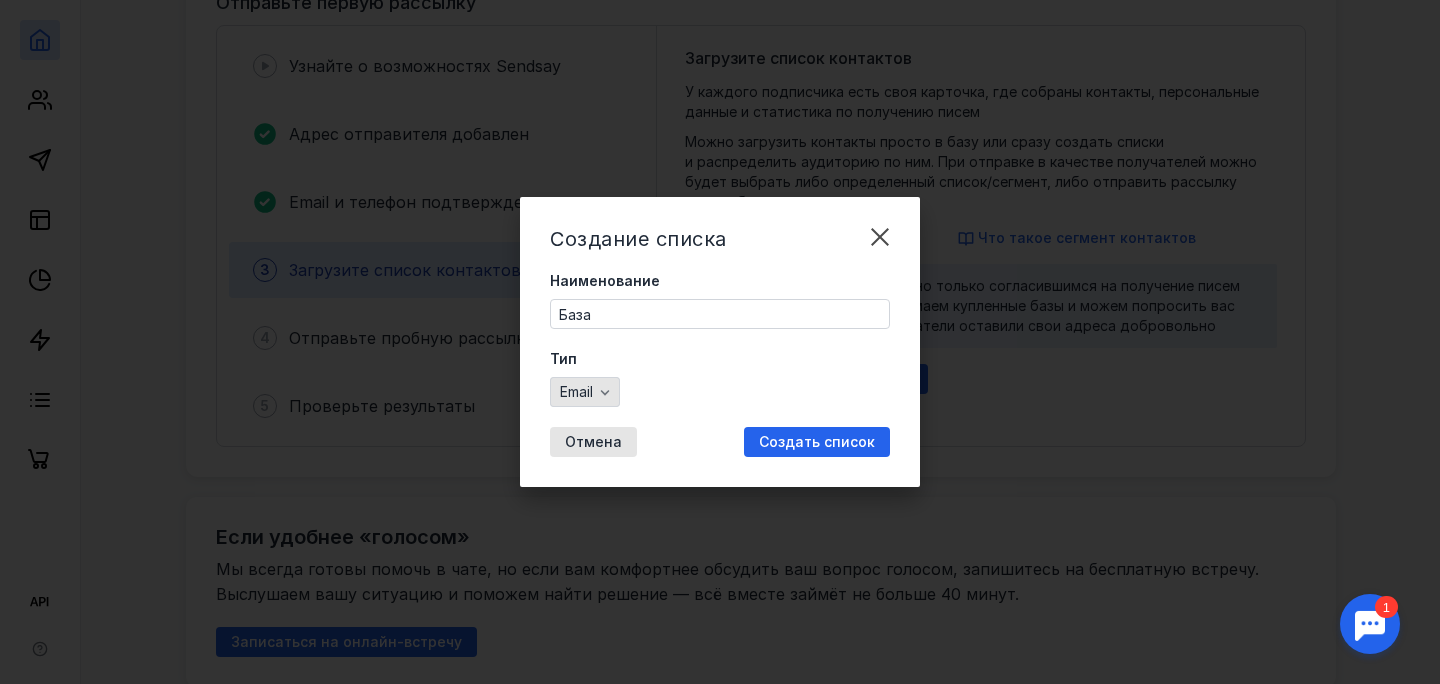 click 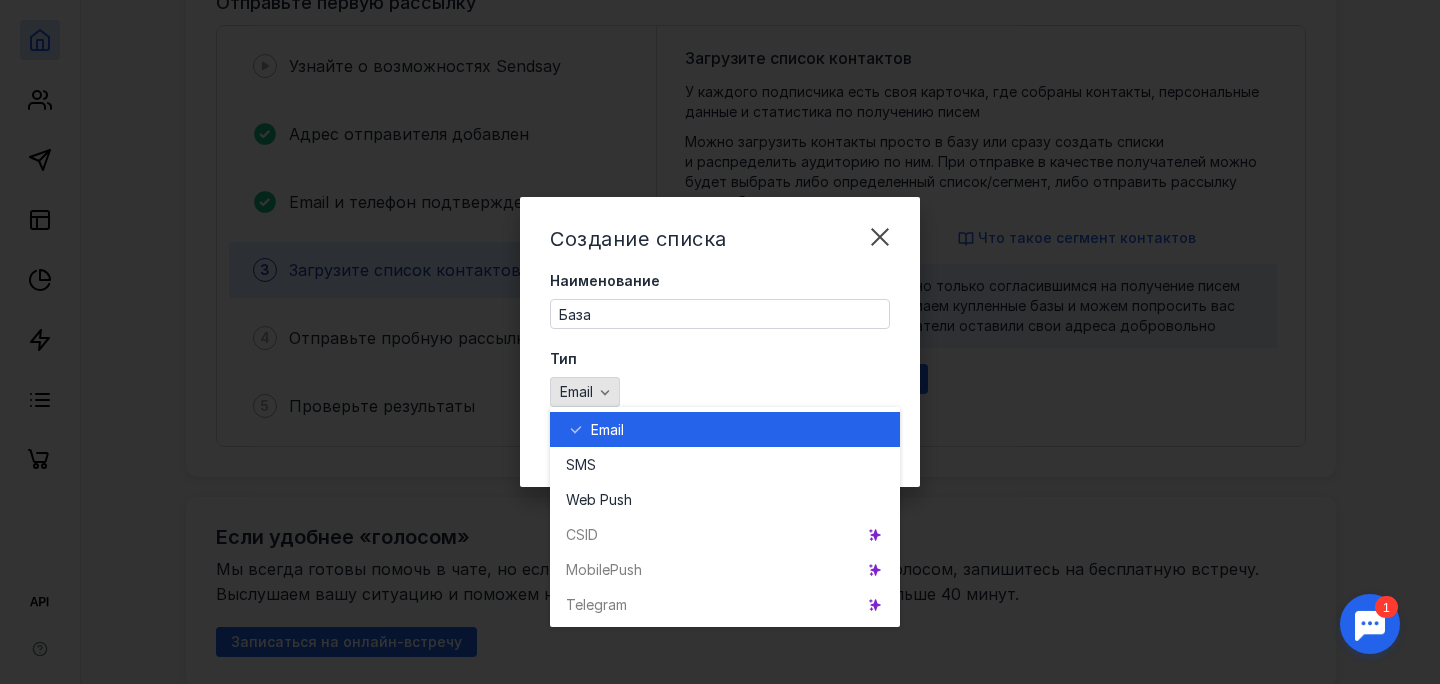 click 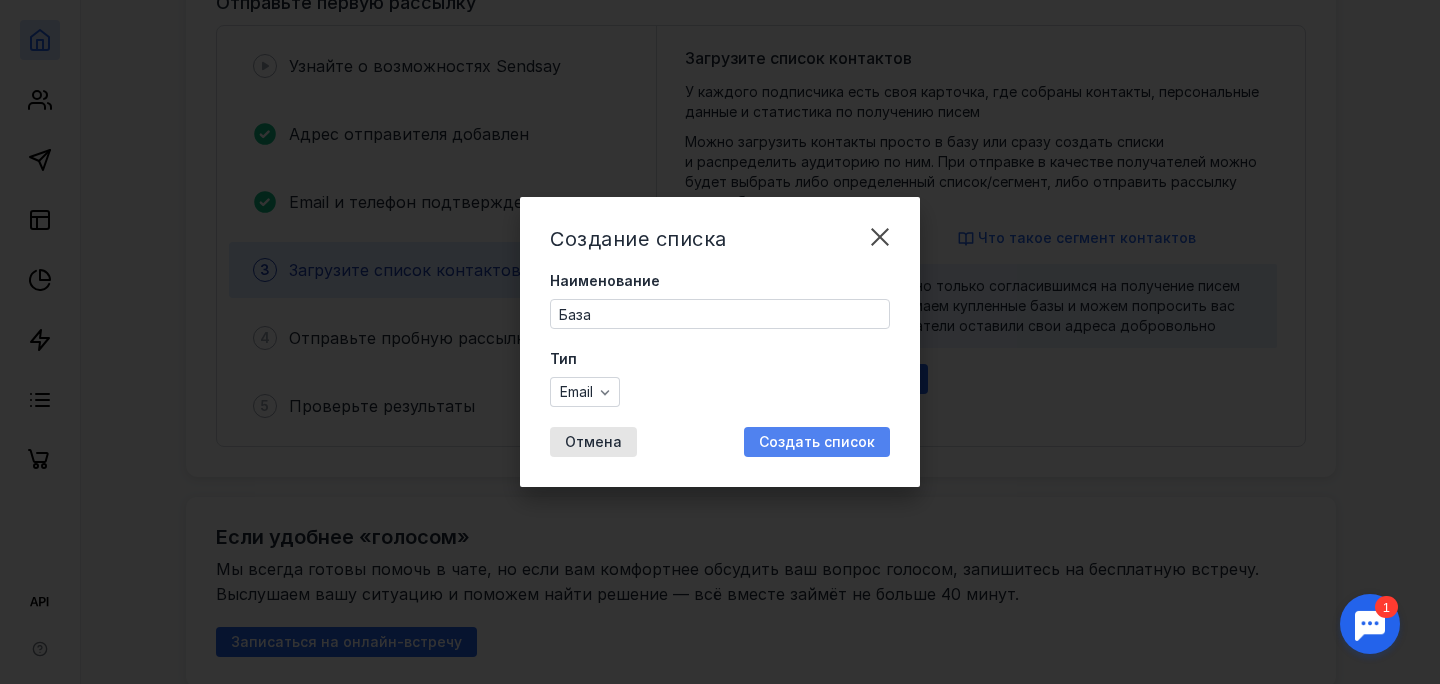 click on "Создать список" at bounding box center (817, 442) 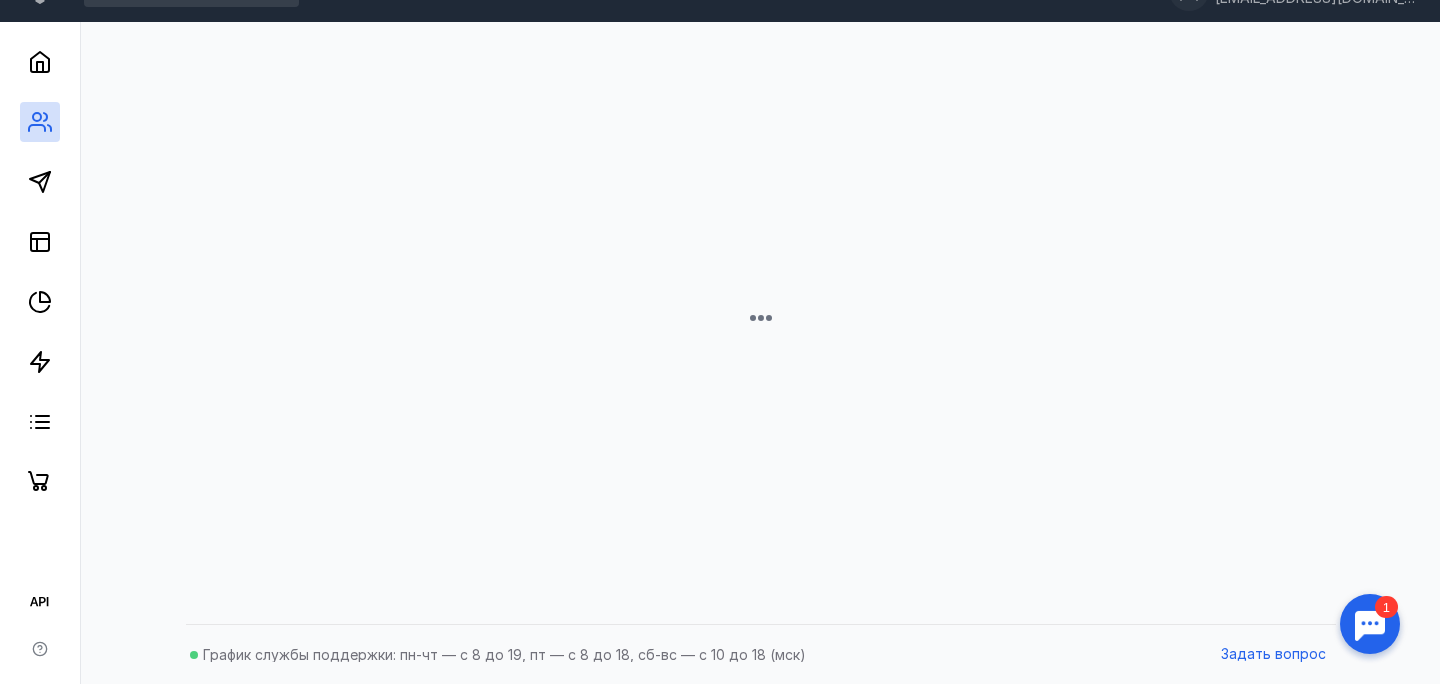 scroll, scrollTop: 38, scrollLeft: 0, axis: vertical 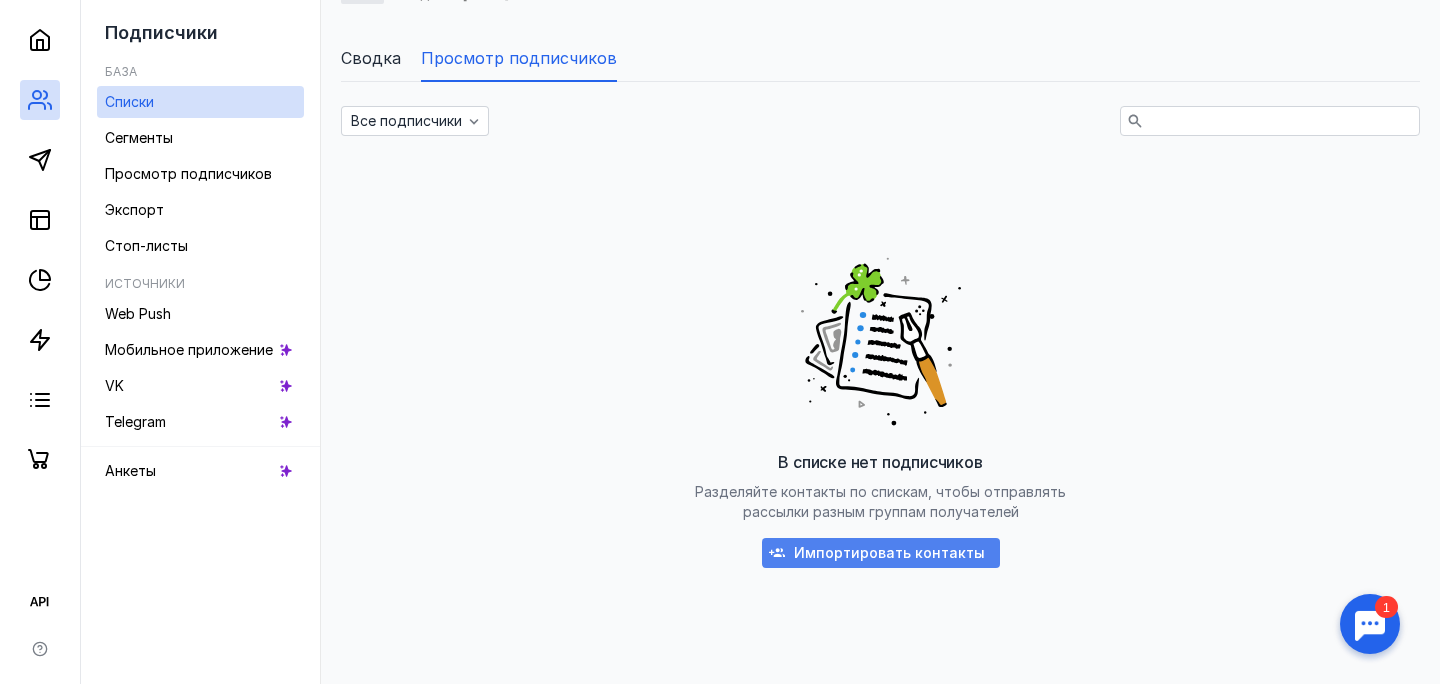 click on "Импортировать контакты" at bounding box center (889, 553) 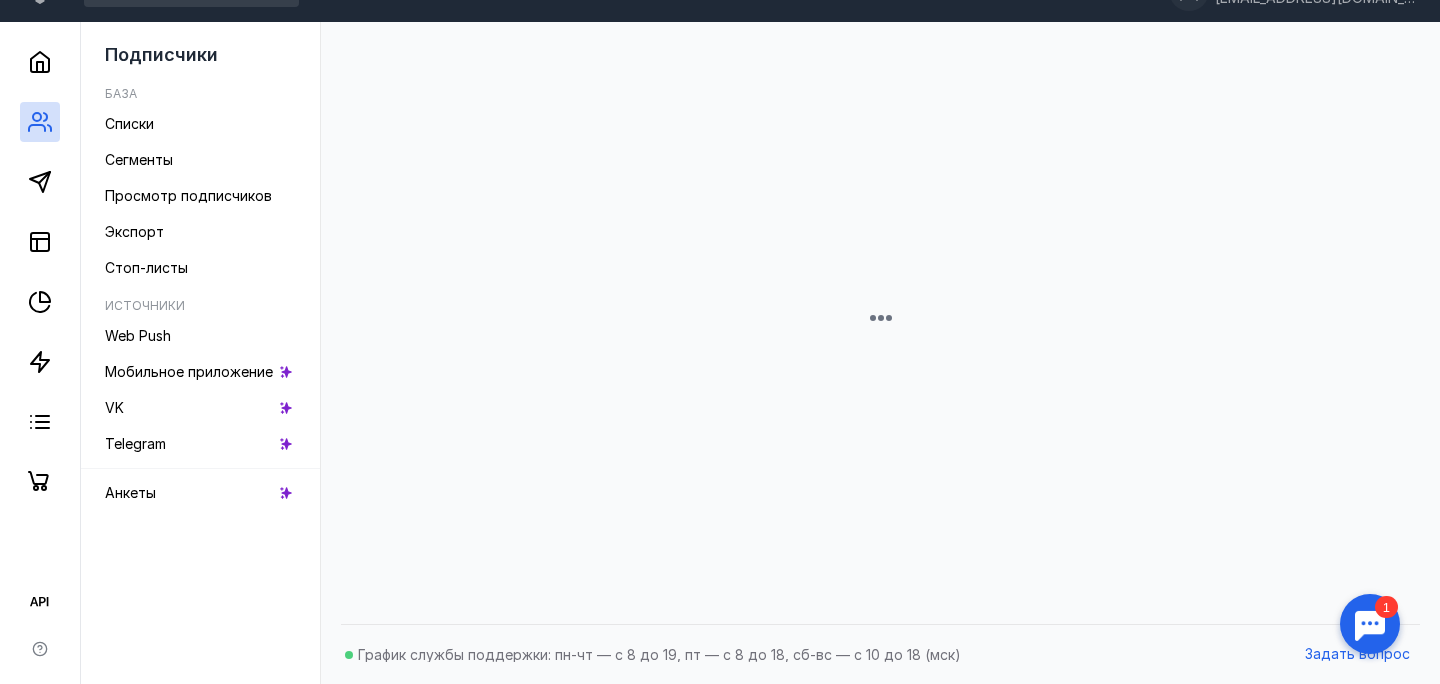 scroll, scrollTop: 161, scrollLeft: 0, axis: vertical 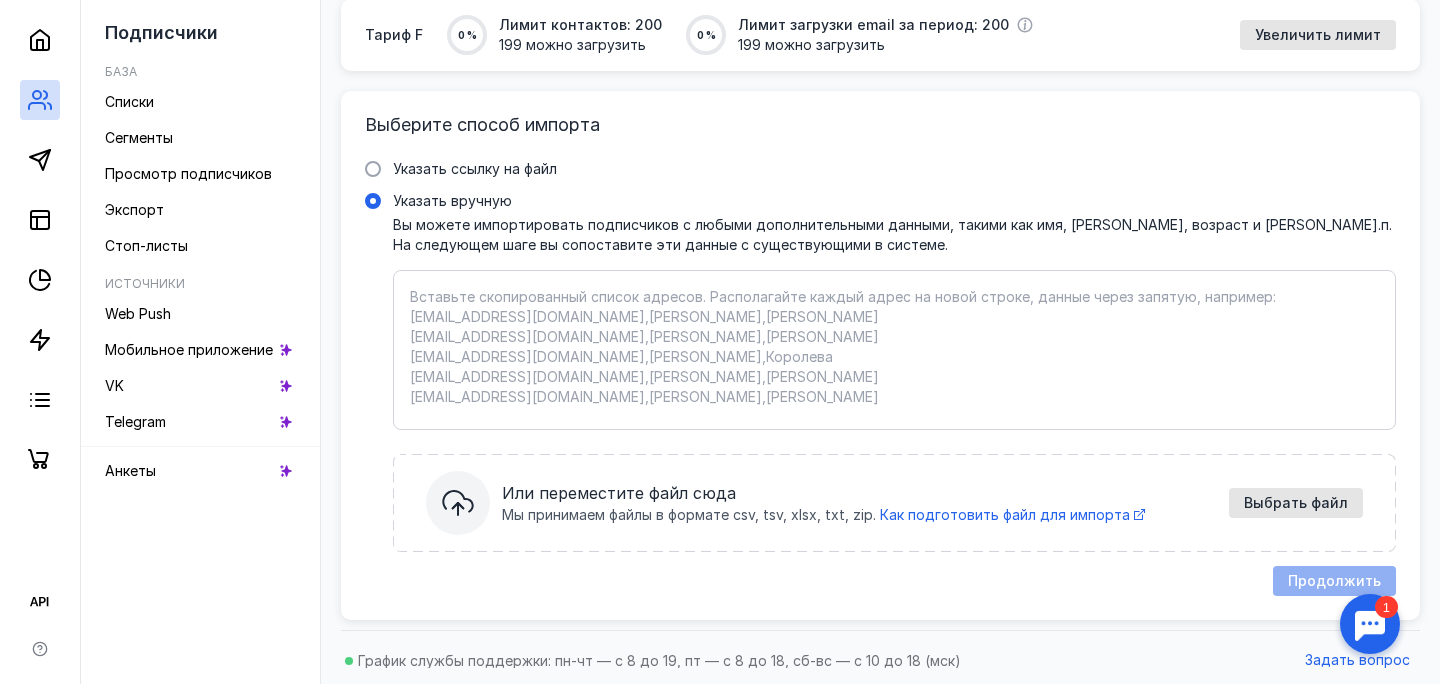 click on "Указать вручную Вы можете импортировать подписчиков с любыми дополнительными данными, такими как имя, [PERSON_NAME], возраст и т.п. На следующем шаге вы сопоставите эти данные с существующими в системе. Вставьте скопированный список адресов. Располагайте каждый адрес на новой строке, данные через запятую, например: [EMAIL_ADDRESS][DOMAIN_NAME],[PERSON_NAME],[PERSON_NAME]
[EMAIL_ADDRESS][DOMAIN_NAME],[PERSON_NAME],[PERSON_NAME]
[EMAIL_ADDRESS][DOMAIN_NAME],[PERSON_NAME],[PERSON_NAME]
[EMAIL_ADDRESS][DOMAIN_NAME],[PERSON_NAME],[PERSON_NAME]
[EMAIL_ADDRESS][DOMAIN_NAME],Роман,[PERSON_NAME] Или переместите файл сюда Мы принимаем файлы в формате csv, tsv, xlsx, txt, zip. Как подготовить файл для импорта" at bounding box center (894, 350) 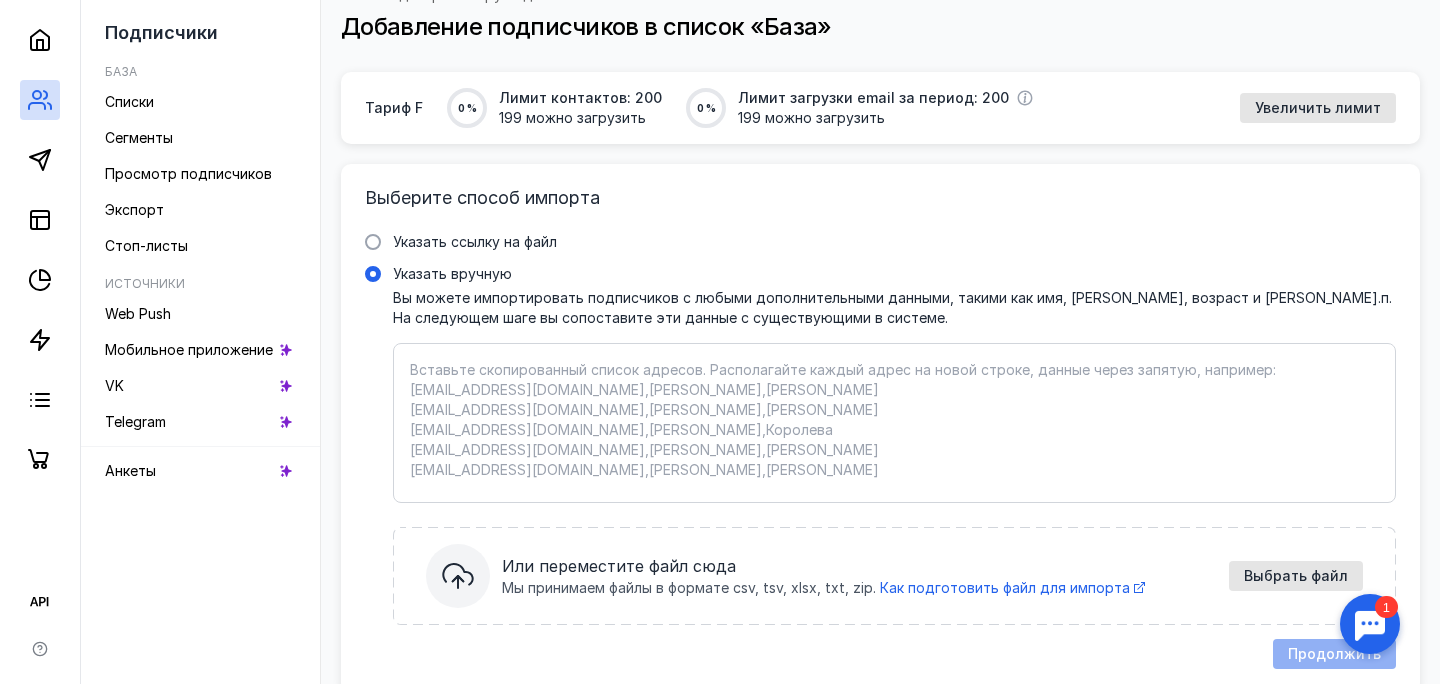 scroll, scrollTop: 81, scrollLeft: 0, axis: vertical 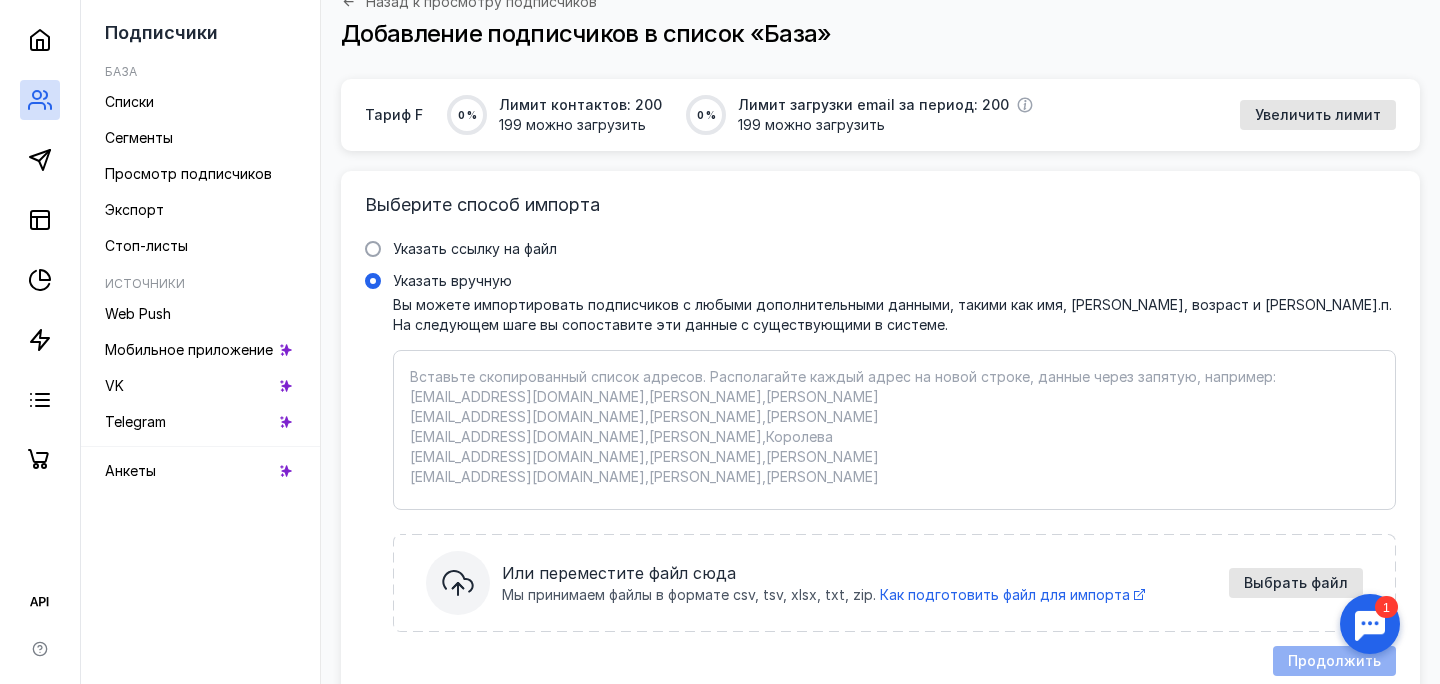 paste on "Loremip dolor sitametcons adipi
elitseddo.eiusmo@tempo.inc
utlaboreetd.magnaal2440@enimad.mi
ven.quisnost@exerc.ull
laborisnisi9620@aliqu.exe
com.con@duisa.iru
inreprehe@volu.ve
essecillumfug@nulla.par
exce-sin@occa.cup
nonproide@suntc.qui
o.d.mollit@an.id
estl-per@unde.omn
istenatu@error.volu
accusantium@dolor.lau
tot040@rema.ea
Ipsa.Quaeab@IlloInv.ve
q.architecto@beataev-dictaexp.nem
e.ipsamquiavo@aspern.autoditfug.co
magnid@eos-ration.se
nesciuntne@porroqui.do
Adipiscinu.Eiusmo@tempor.inc
magnamqu@etiamminuss.no
eligendiop@cumq.nih.im
quoplaceatfacer@possimus-assum.re
TEmporibus@AUT.QU
Offici.debitis@rerumneces.sae
EVEnietvolup@repudian.re
Itaqueearum.H.T@sapiente.de
reiciend@volupta.mai
aliasper@doloribusas.re
m.nostrumex@ullamcorp.sus
la.aliquidco@consequat.qui
m.molliti@molestiae.har
quidemrerum@facilisexpe.di
namlibero.tempore@cumsol.no
eligen.optiocumqu@nihilimp.mi
q.maximeplaceat@face.po
O.Loremipsum@dolorsi.am
Conse.Adipiscingelit@seddoeiu.te
IncidiDUNtut@labor.et
Doloremagnaaliq@enim.adm.ve
q.n..." 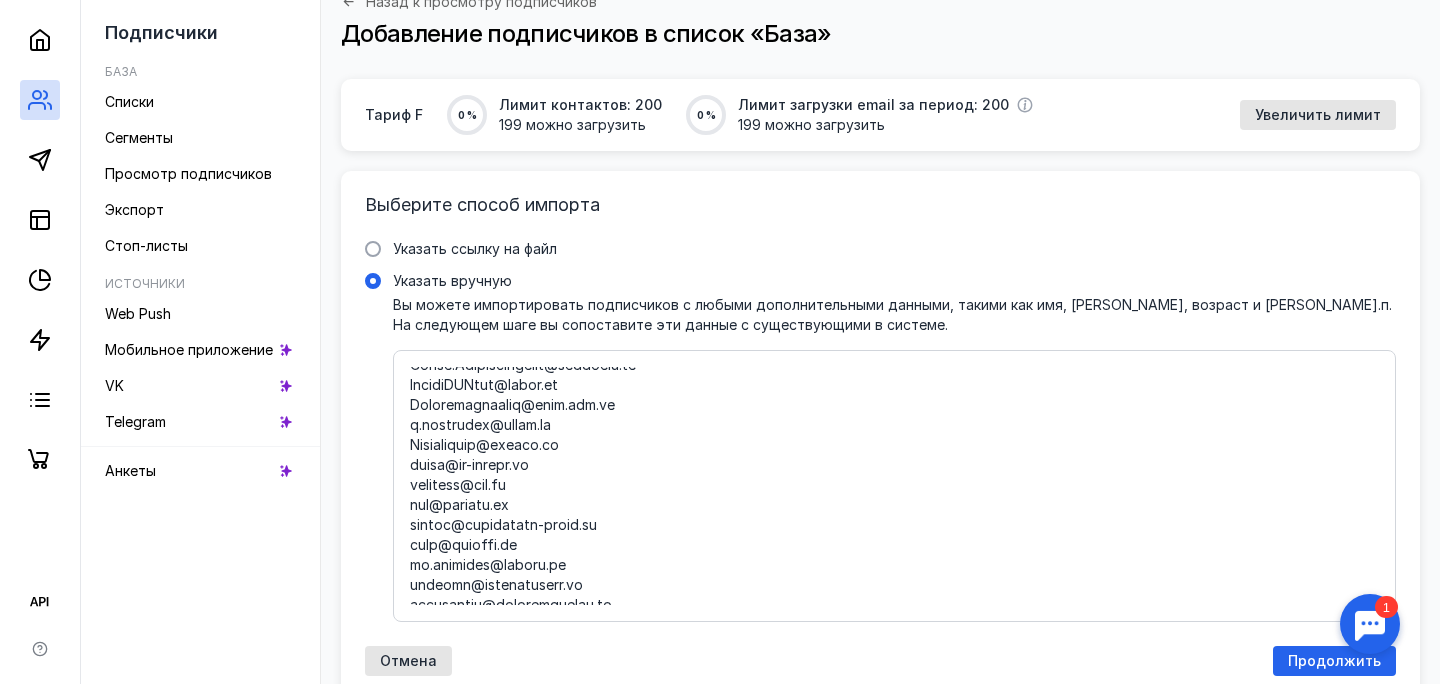 scroll, scrollTop: 0, scrollLeft: 0, axis: both 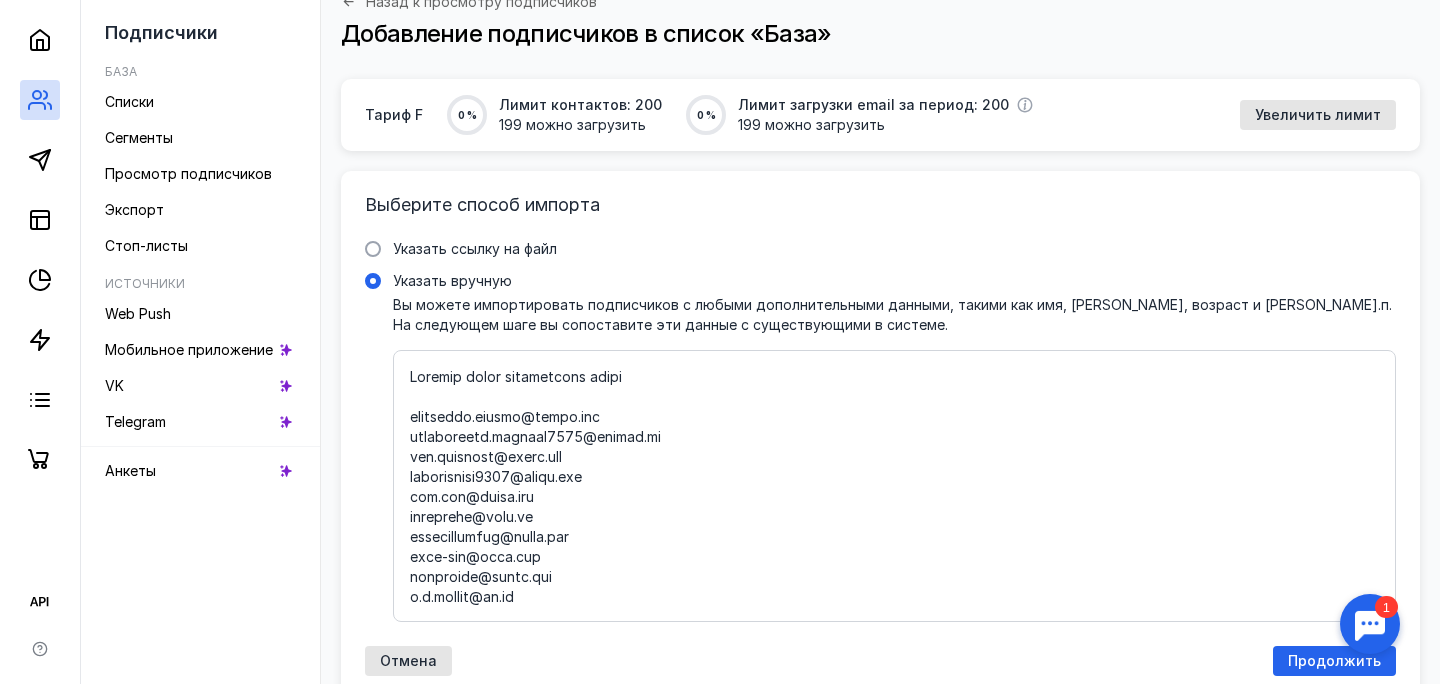 drag, startPoint x: 412, startPoint y: 416, endPoint x: 410, endPoint y: 376, distance: 40.04997 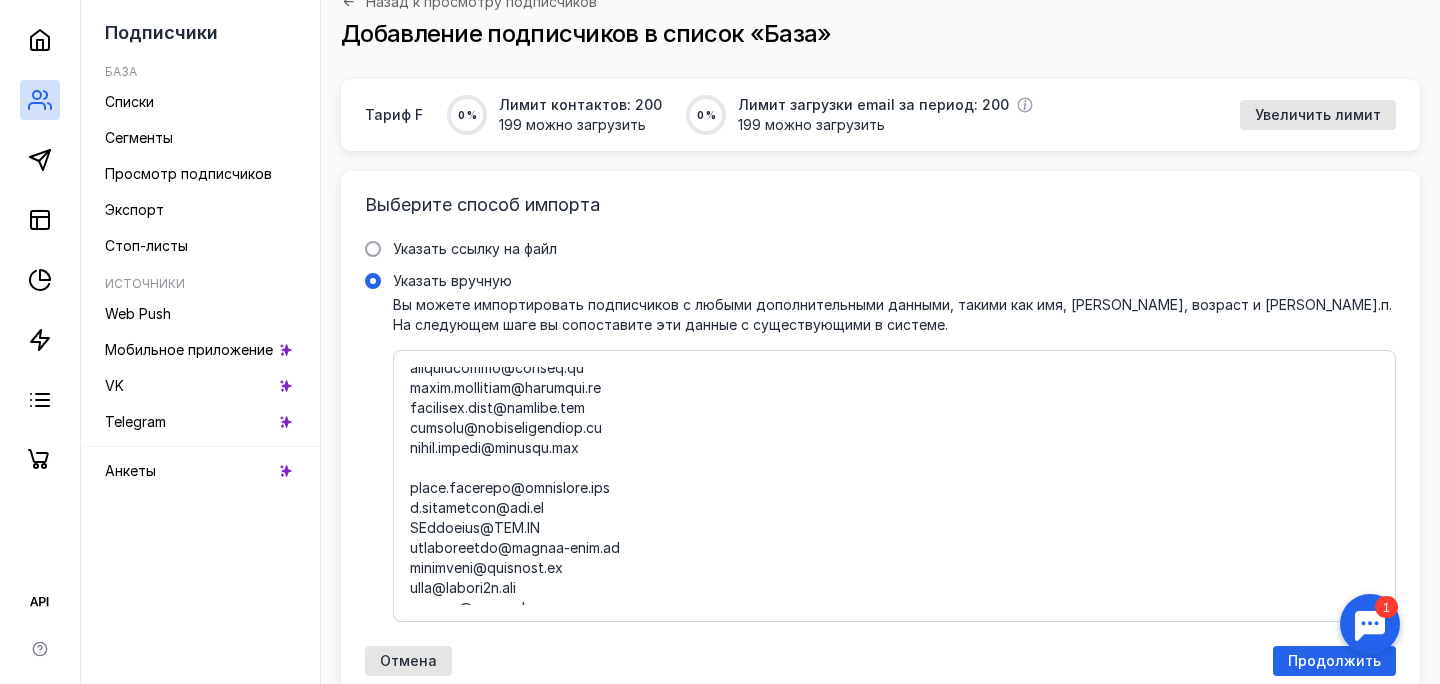 scroll, scrollTop: 7300, scrollLeft: 0, axis: vertical 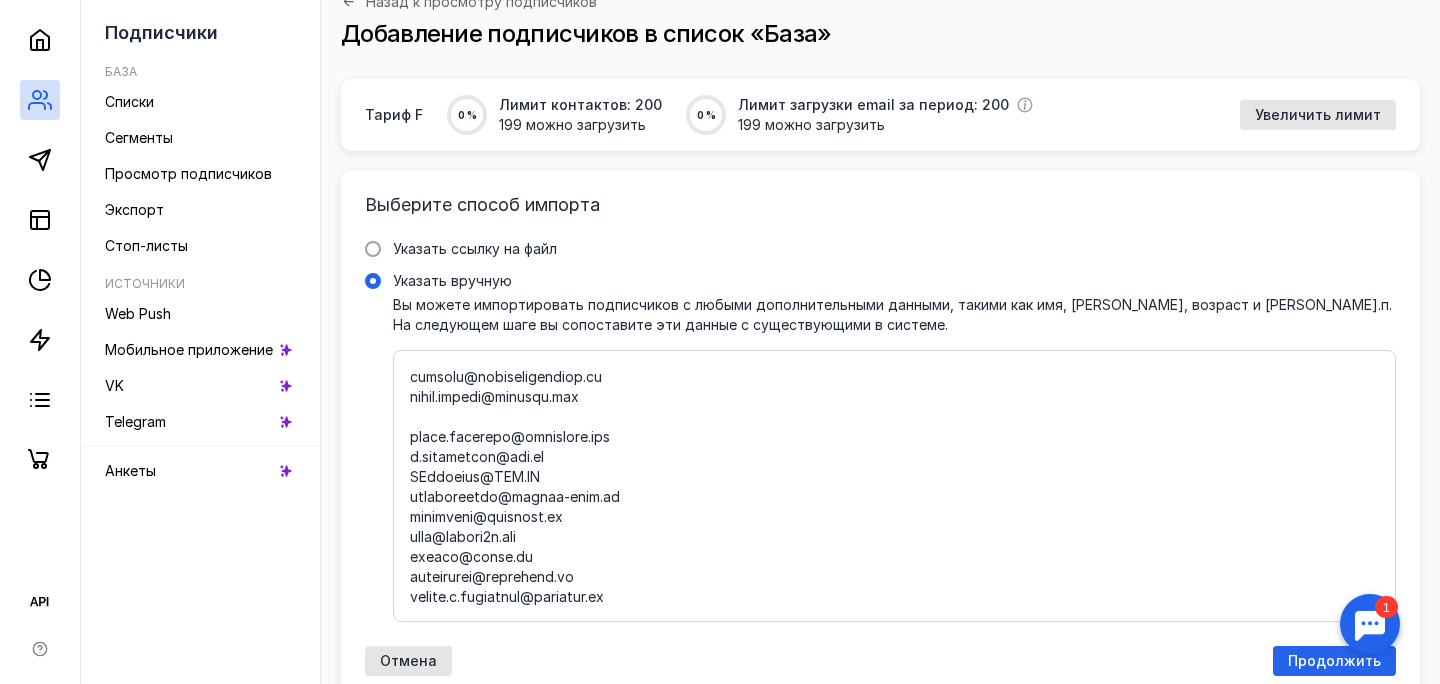 click on "Указать вручную Вы можете импортировать подписчиков с любыми дополнительными данными, такими как имя, [PERSON_NAME], возраст и т.п. На следующем шаге вы сопоставите эти данные с существующими в системе." at bounding box center [894, 486] 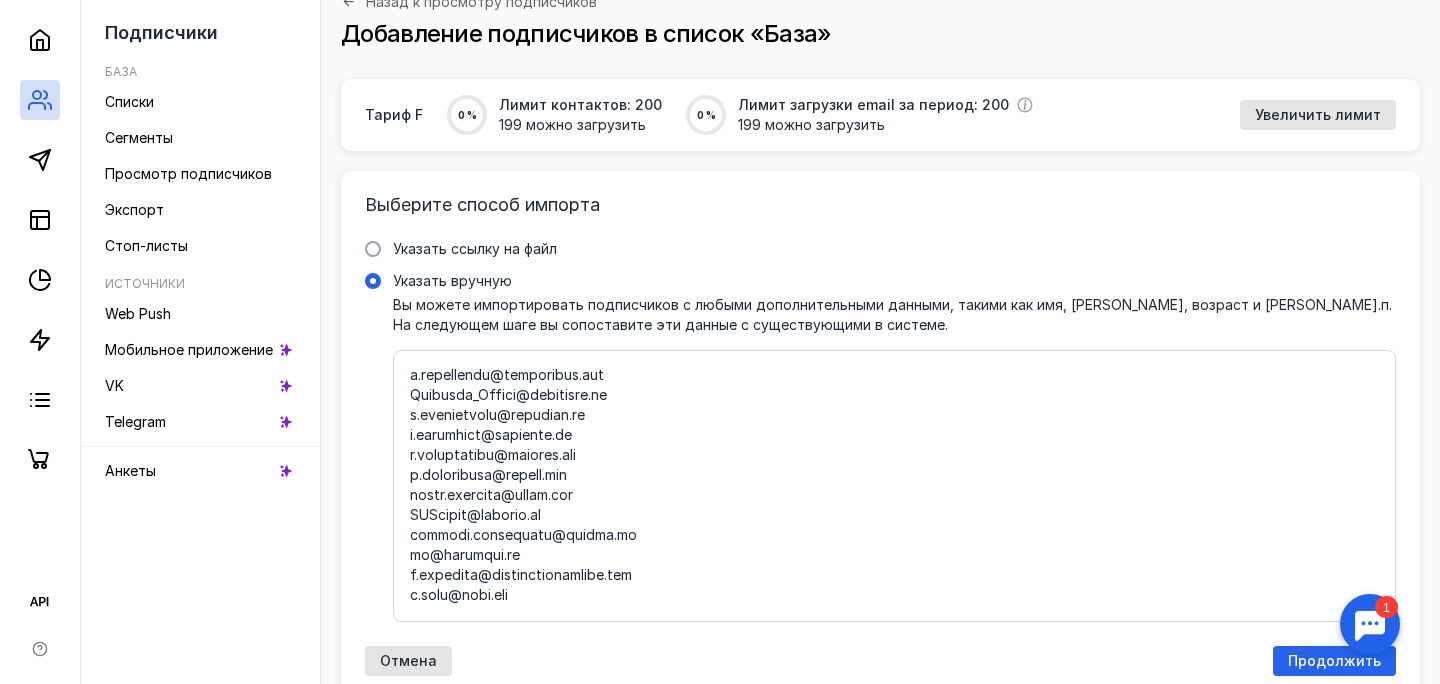 scroll, scrollTop: 7971, scrollLeft: 0, axis: vertical 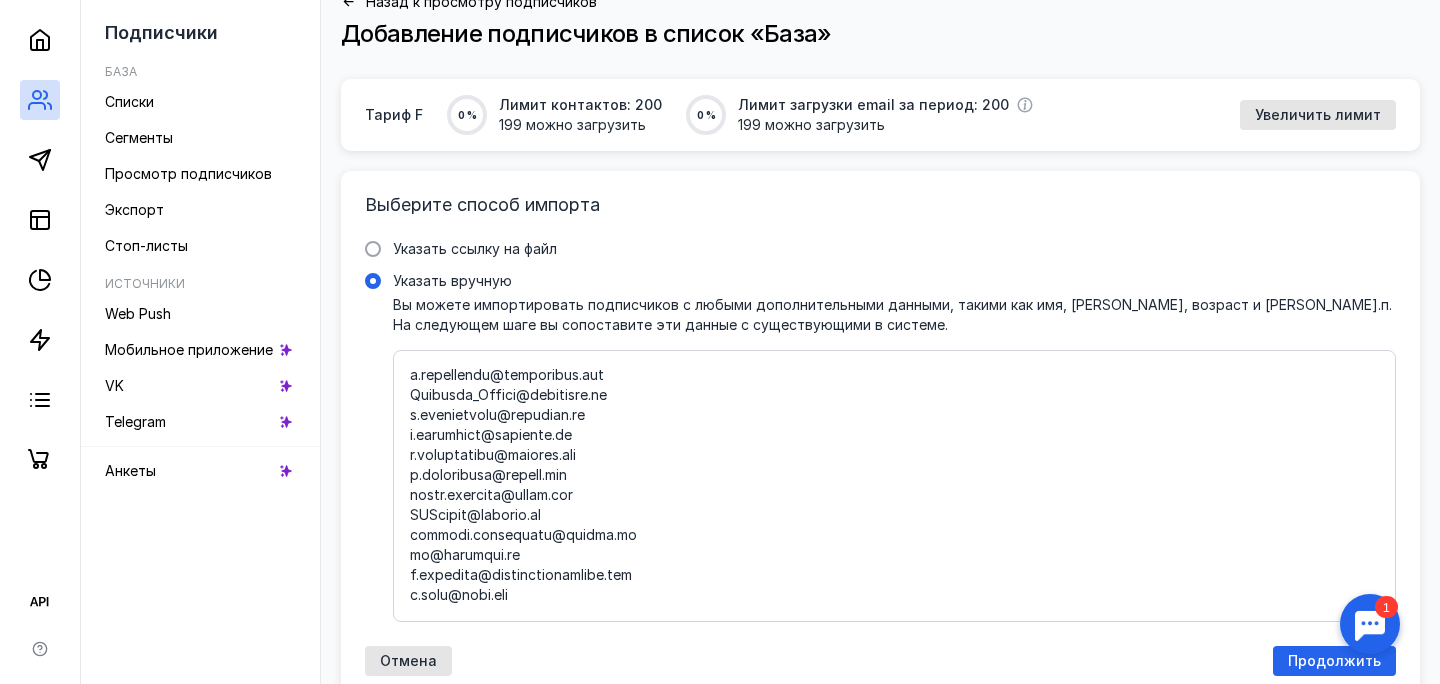 type on "[EMAIL_ADDRESS][DOMAIN_NAME]
[DOMAIN_NAME][EMAIL_ADDRESS][DOMAIN_NAME]
[DOMAIN_NAME][EMAIL_ADDRESS][DOMAIN_NAME]
[EMAIL_ADDRESS][DOMAIN_NAME]
[DOMAIN_NAME][EMAIL_ADDRESS][DOMAIN_NAME]
[EMAIL_ADDRESS][DOMAIN_NAME]
[EMAIL_ADDRESS][DOMAIN_NAME]
[EMAIL_ADDRESS][DOMAIN_NAME]
[EMAIL_ADDRESS][DOMAIN_NAME]
[DOMAIN_NAME][EMAIL_ADDRESS][DOMAIN_NAME]
[EMAIL_ADDRESS][DOMAIN_NAME]
[PERSON_NAME][EMAIL_ADDRESS][DOMAIN_NAME]
[EMAIL_ADDRESS][DOMAIN_NAME]
[EMAIL_ADDRESS][DOMAIN_NAME]
[PERSON_NAME][EMAIL_ADDRESS][DOMAIN_NAME]
[DOMAIN_NAME][EMAIL_ADDRESS][DOMAIN_NAME]
[DOMAIN_NAME][EMAIL_ADDRESS][DOMAIN_NAME]
[EMAIL_ADDRESS][DOMAIN_NAME]
[EMAIL_ADDRESS][DOMAIN_NAME]
[PERSON_NAME][EMAIL_ADDRESS][DOMAIN_NAME]
[EMAIL_ADDRESS][DOMAIN_NAME]
[EMAIL_ADDRESS][DOMAIN_NAME]
[EMAIL_ADDRESS][DOMAIN_NAME][PERSON_NAME]
[EMAIL_ADDRESS][DOMAIN_NAME]
[PERSON_NAME][EMAIL_ADDRESS][DOMAIN_NAME]
[EMAIL_ADDRESS][DOMAIN_NAME]
[EMAIL_ADDRESS][DOMAIN_NAME]
[EMAIL_ADDRESS][DOMAIN_NAME]
[EMAIL_ADDRESS][DOMAIN_NAME]
[DOMAIN_NAME][EMAIL_ADDRESS][DOMAIN_NAME]
[DOMAIN_NAME][EMAIL_ADDRESS][DOMAIN_NAME]
[DOMAIN_NAME][EMAIL_ADDRESS][DOMAIN_NAME]
[EMAIL_ADDRESS][DOMAIN_NAME]
[DOMAIN_NAME][EMAIL_ADDRESS][DOMAIN_NAME]
[PERSON_NAME][DOMAIN_NAME][EMAIL_ADDRESS][DOMAIN_NAME]
[DOMAIN_NAME][EMAIL_ADDRESS][DOMAIN_NAME]
[EMAIL_ADDRESS][DOMAIN_NAME]
[PERSON_NAME][EMAIL_ADDRESS][DOMAIN_NAME]
[EMAIL_ADDRESS][DOMAIN_NAME]
[EMAIL_ADDRESS][DOMAIN_NAME]
[DOMAIN_NAME][EMAIL_ADDRESS][DOMAIN_NAME]
Procurement@psb..." 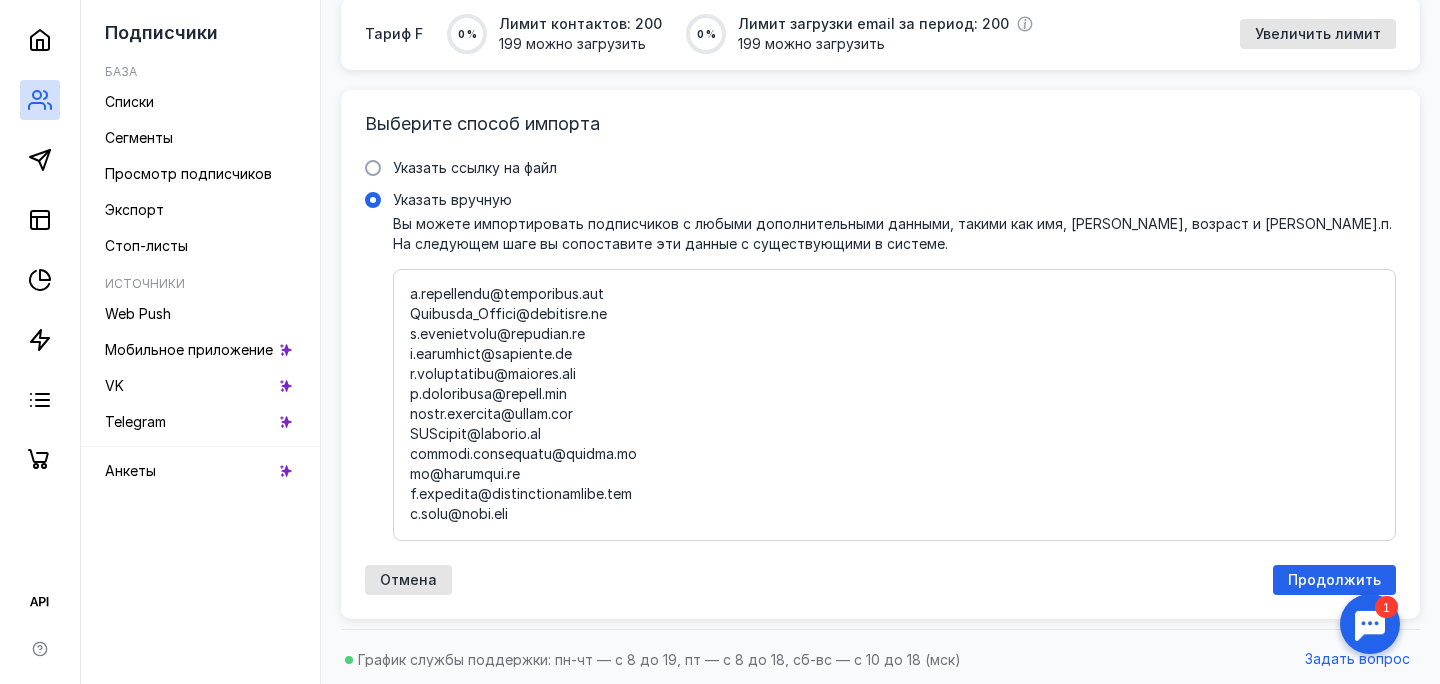 scroll, scrollTop: 167, scrollLeft: 0, axis: vertical 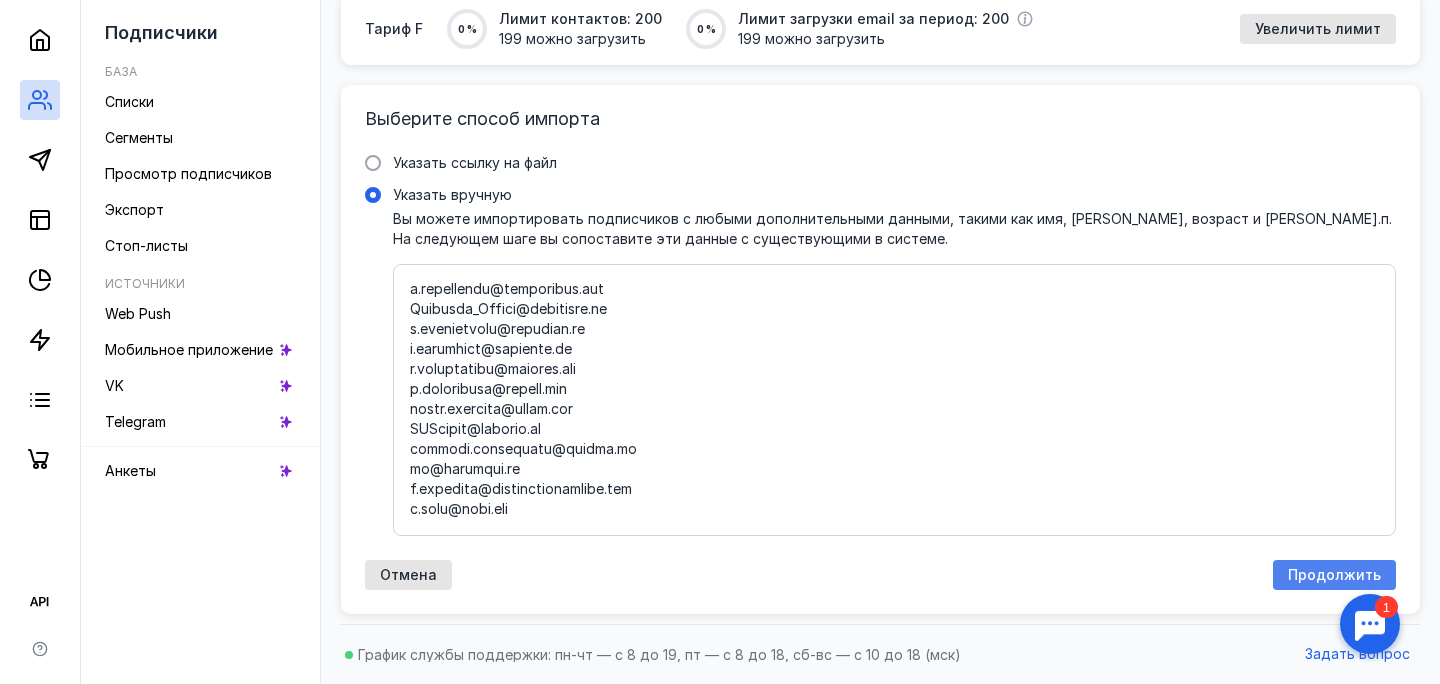click on "Продолжить" at bounding box center (1334, 575) 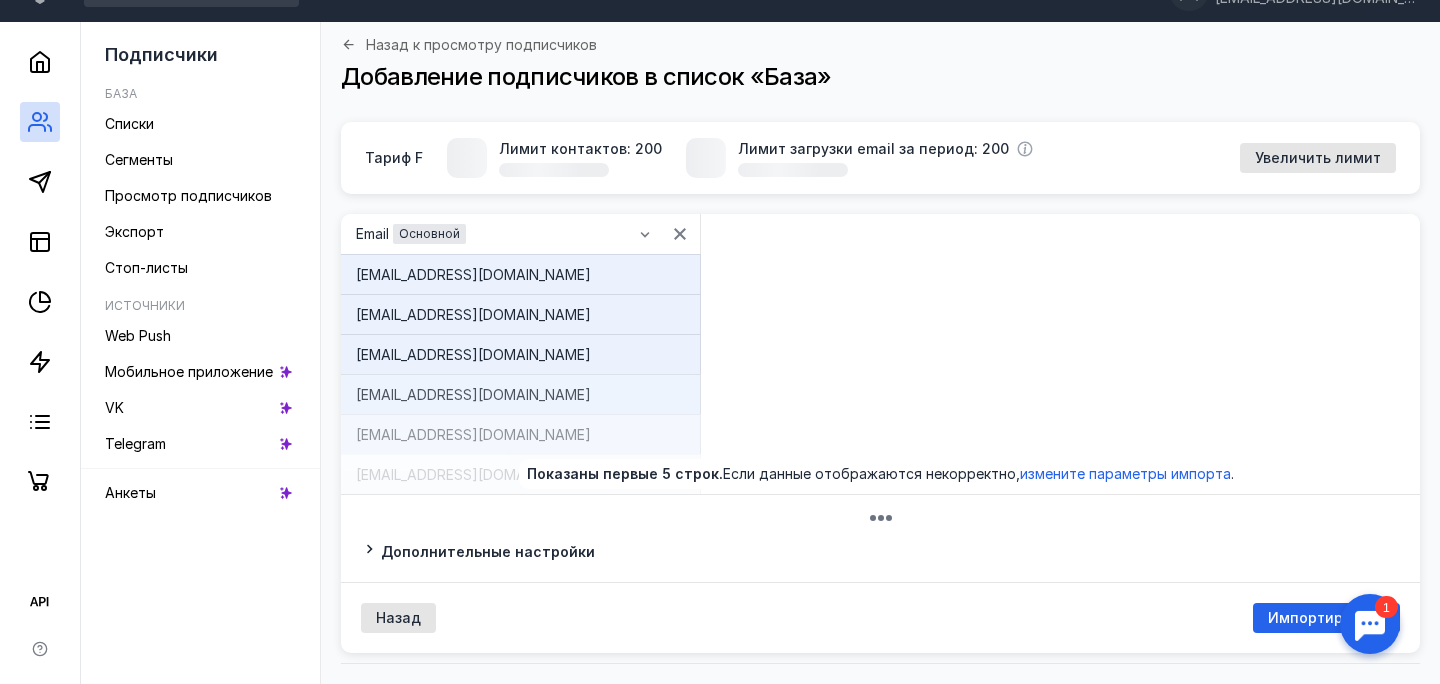 scroll, scrollTop: 123, scrollLeft: 0, axis: vertical 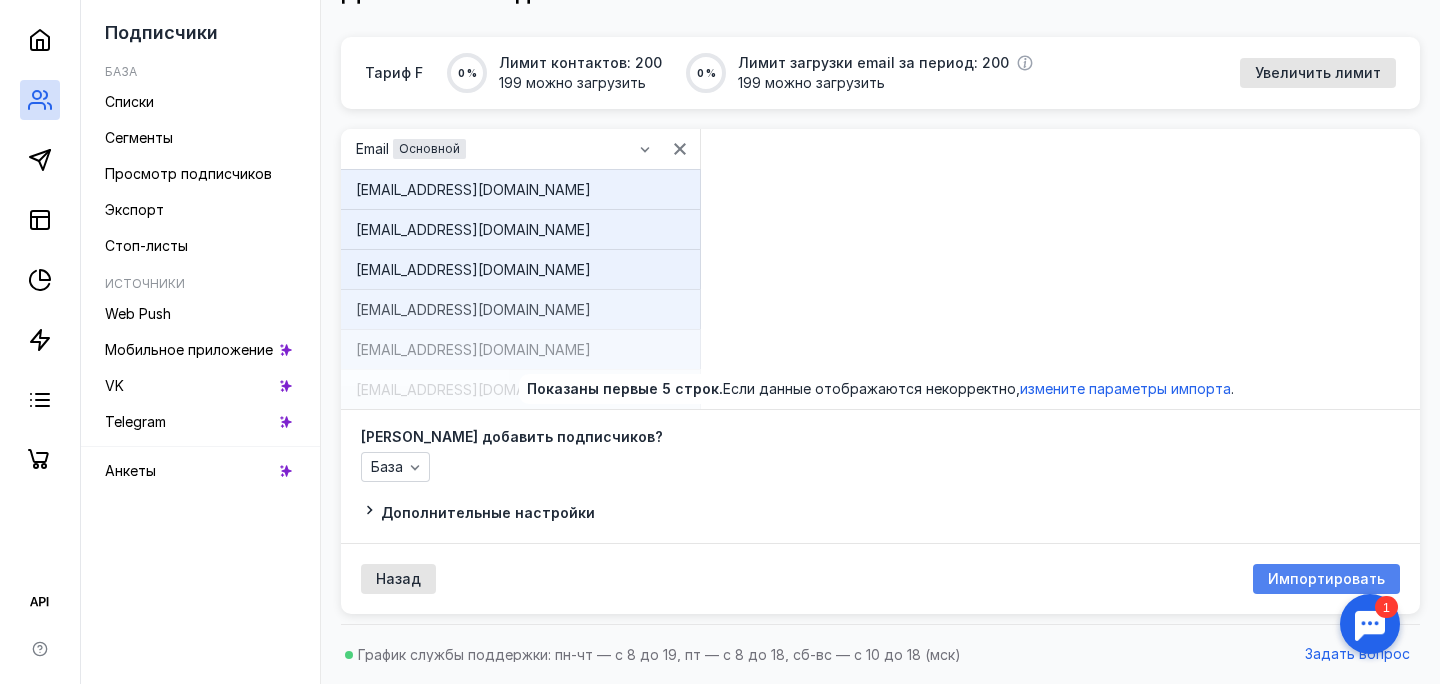 click on "Импортировать" at bounding box center (1326, 579) 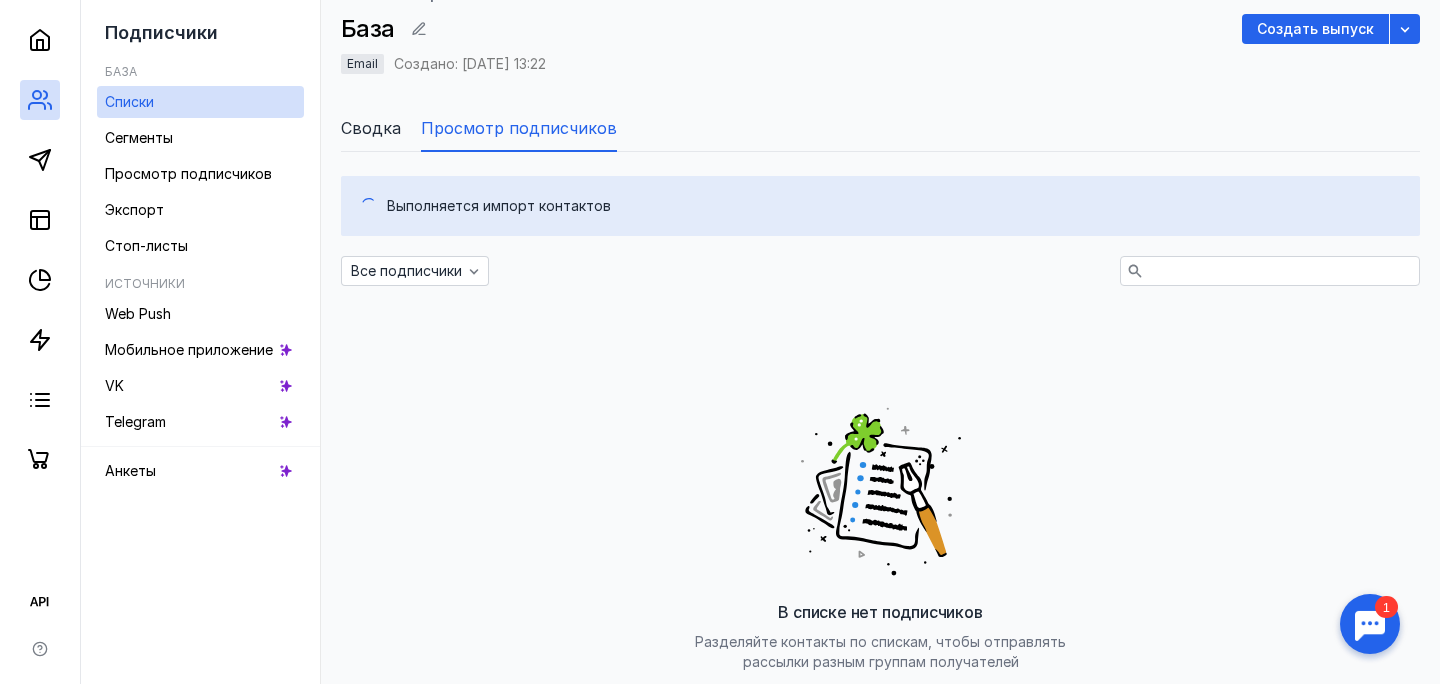 scroll, scrollTop: 90, scrollLeft: 0, axis: vertical 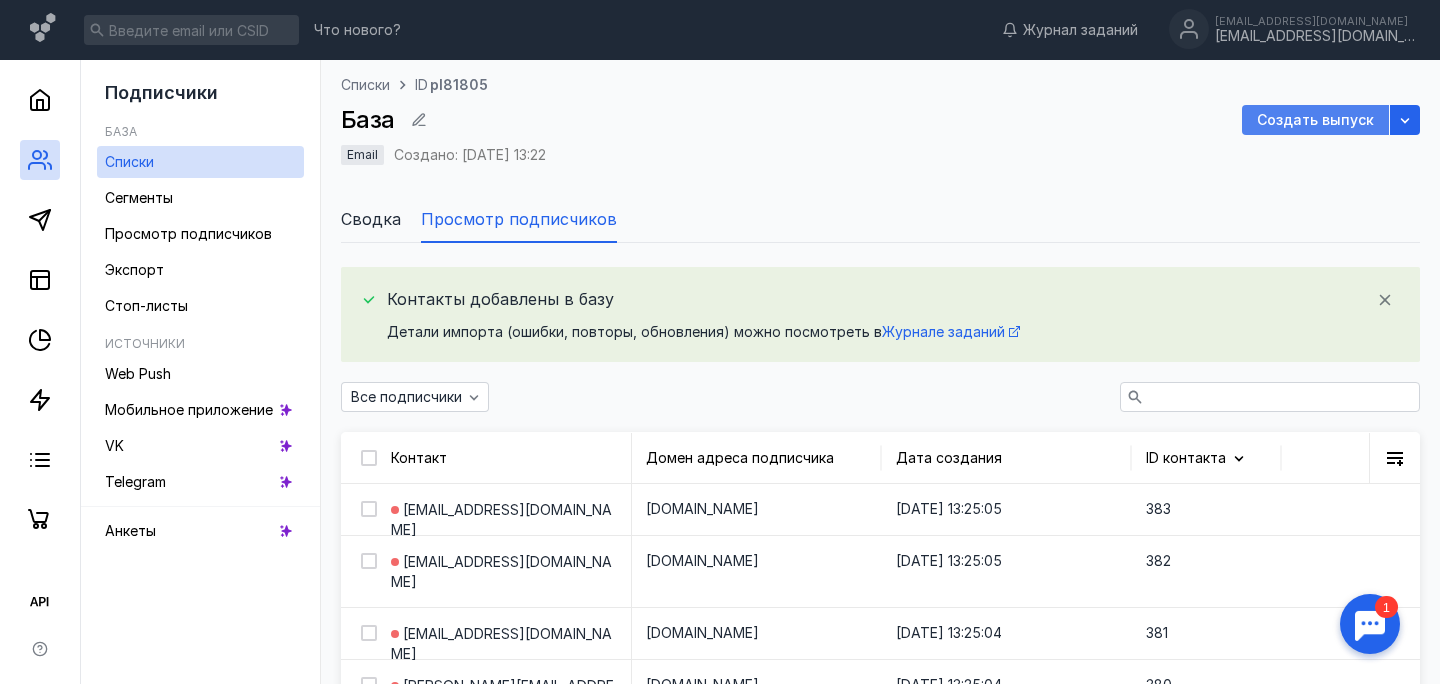 click on "Создать выпуск" at bounding box center [1315, 120] 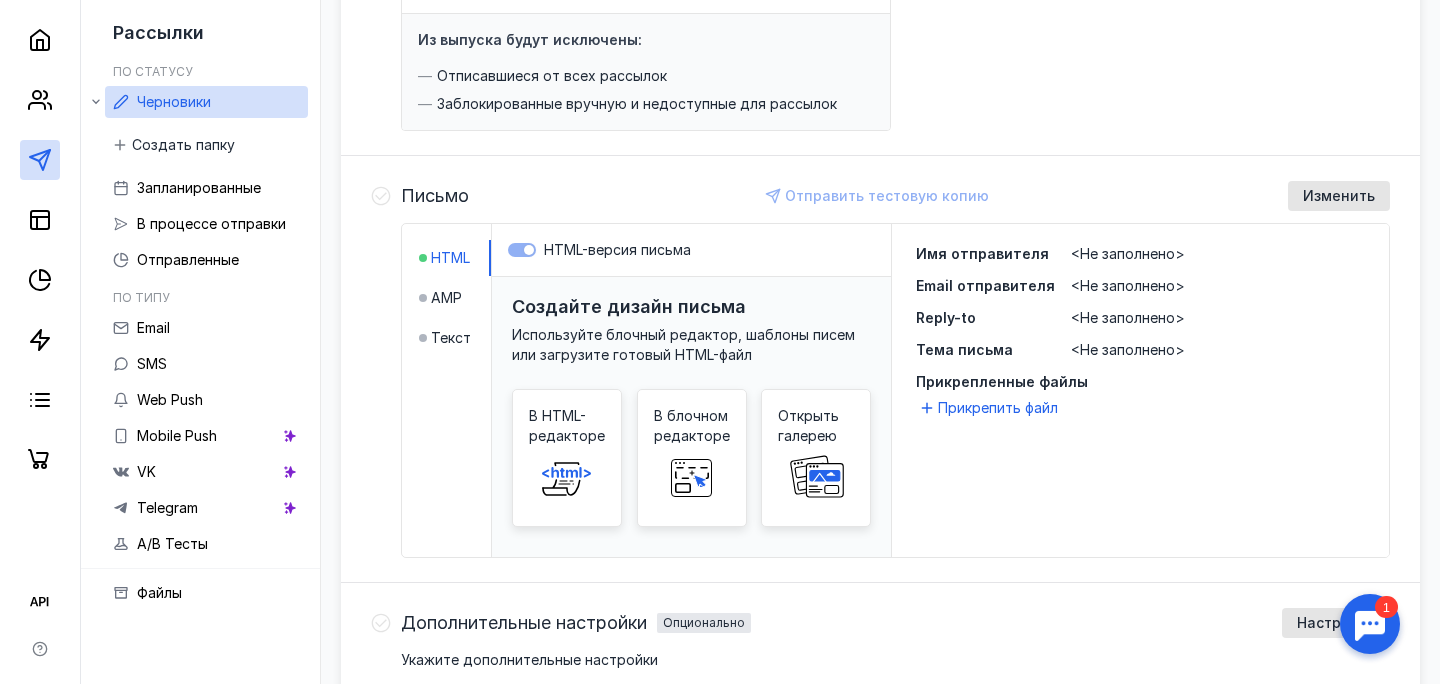 scroll, scrollTop: 308, scrollLeft: 0, axis: vertical 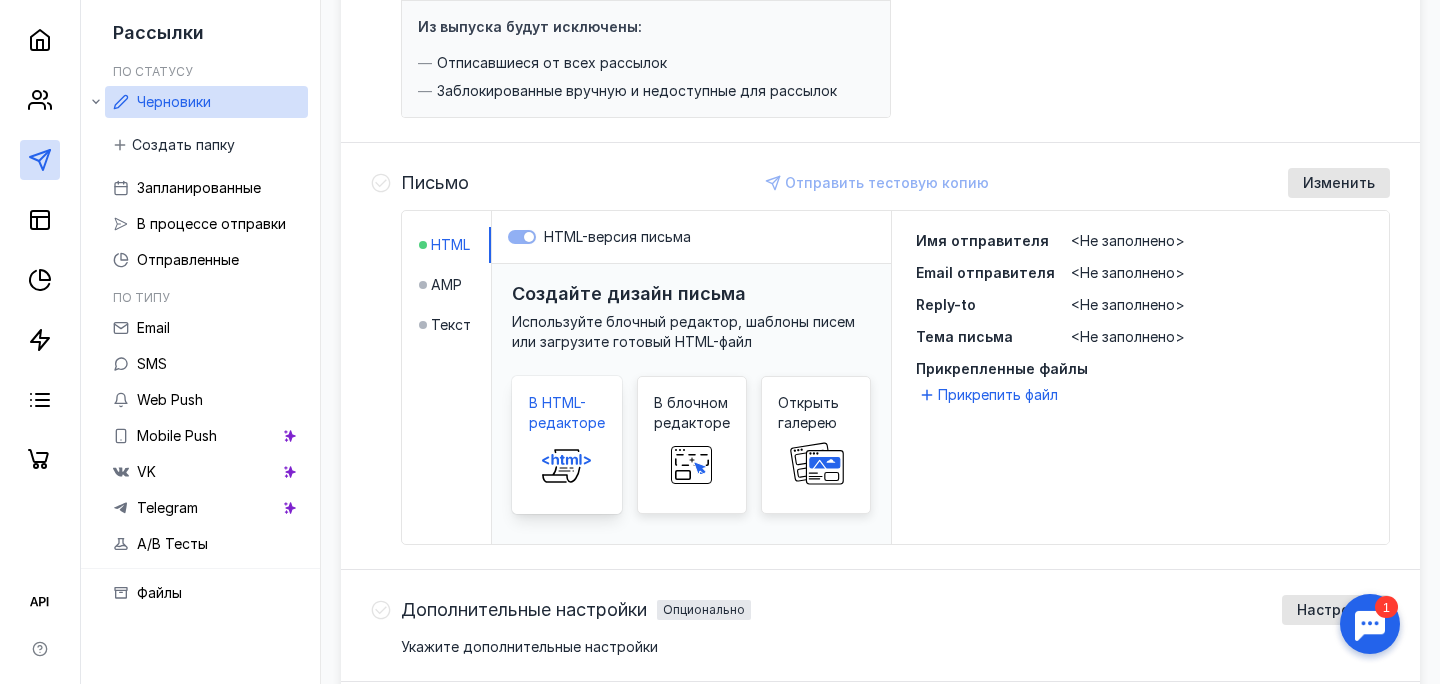 click at bounding box center (567, 465) 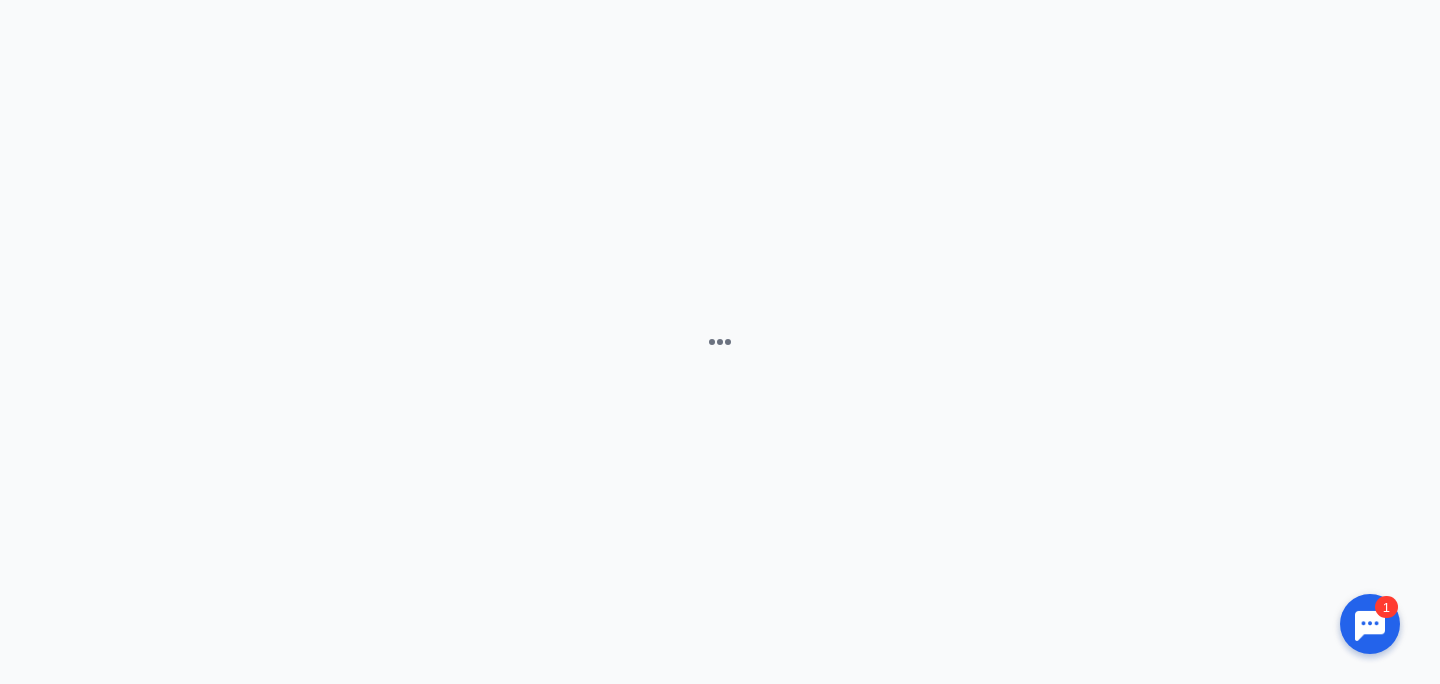 scroll, scrollTop: 0, scrollLeft: 0, axis: both 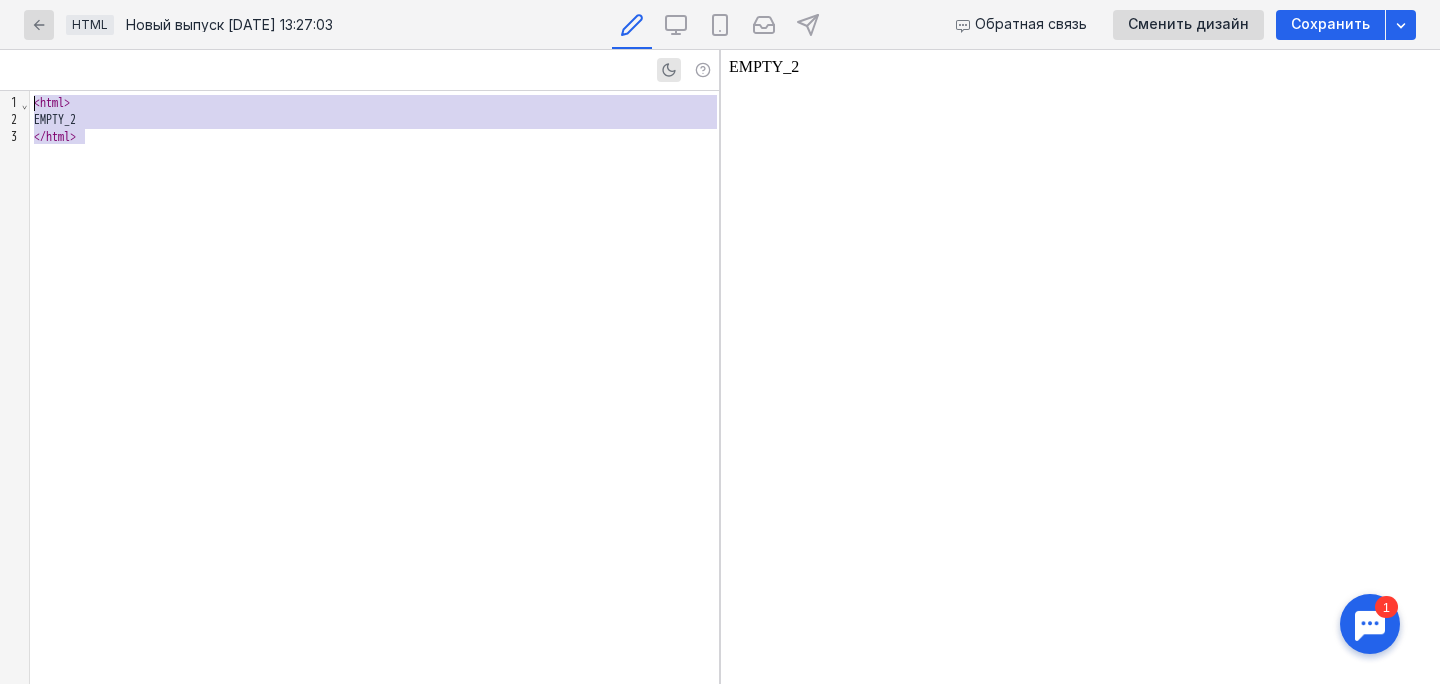 drag, startPoint x: 254, startPoint y: 177, endPoint x: 59, endPoint y: 85, distance: 215.61308 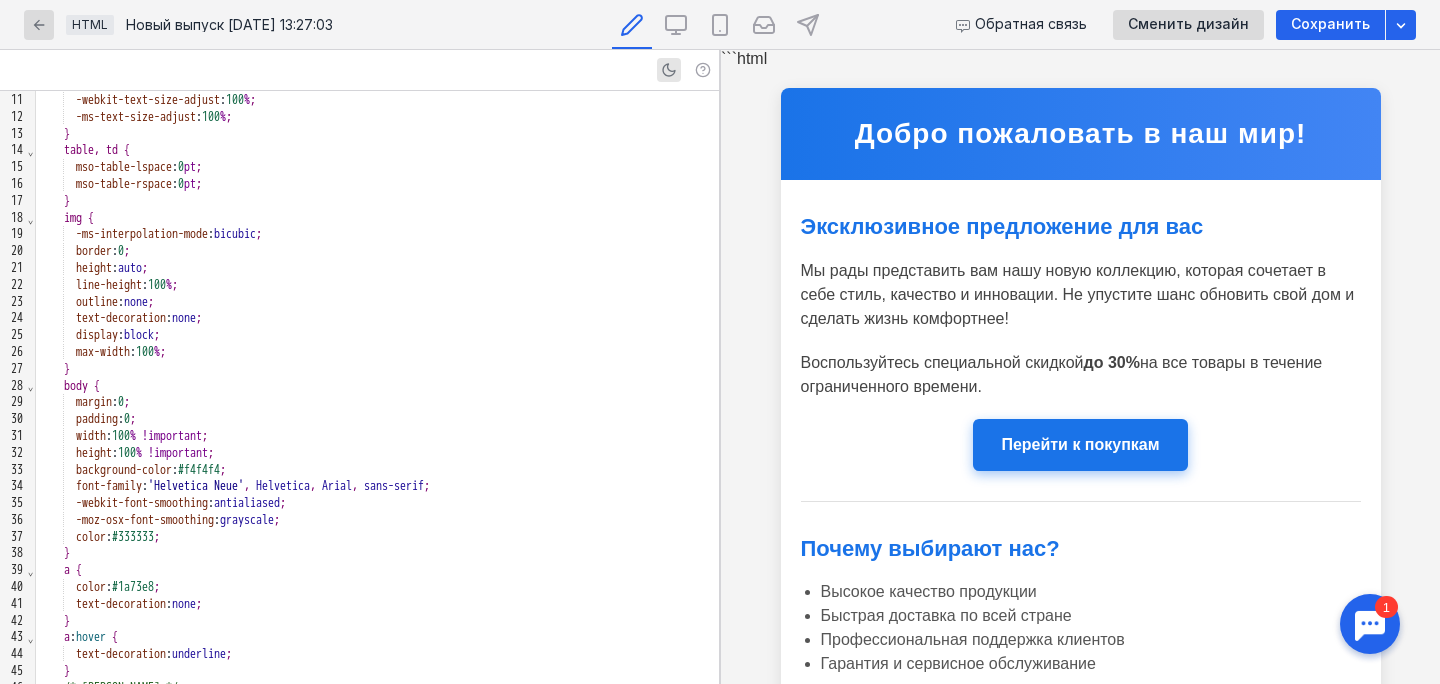 scroll, scrollTop: 0, scrollLeft: 0, axis: both 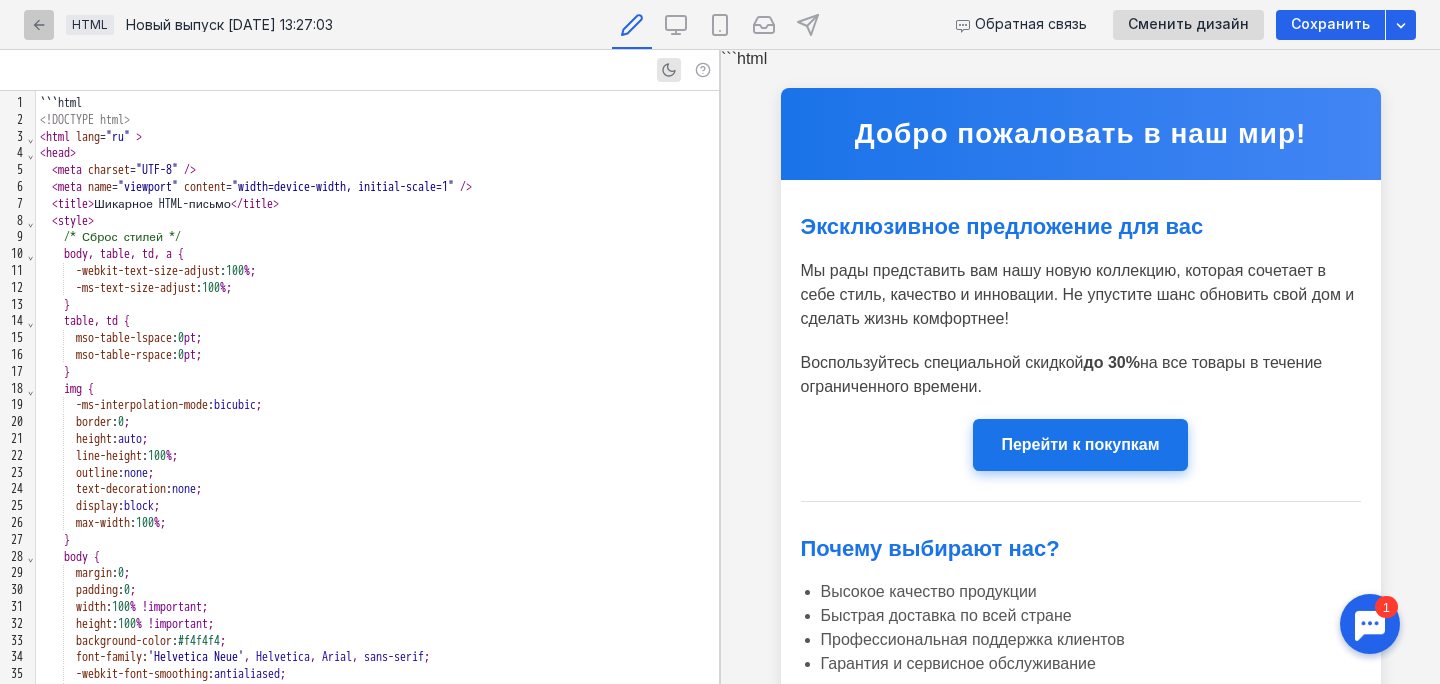 click 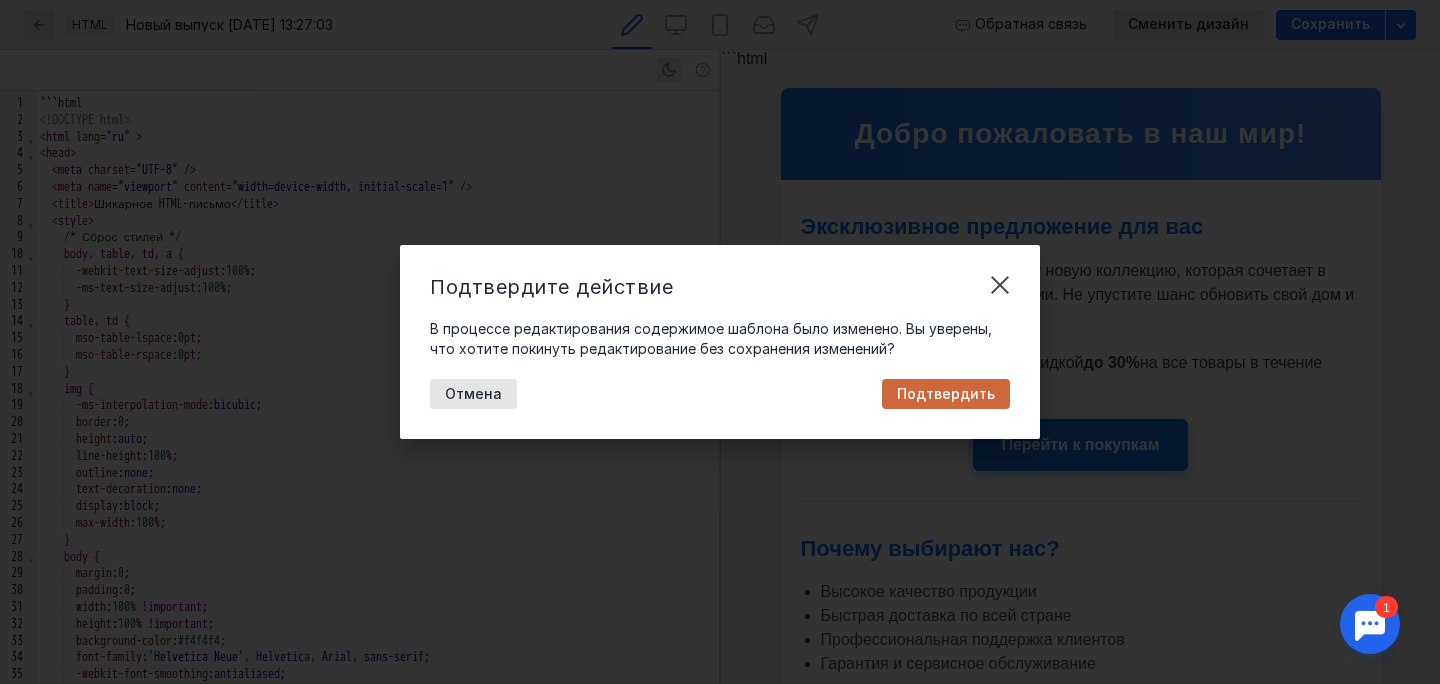 click on "Подтвердить" at bounding box center (946, 394) 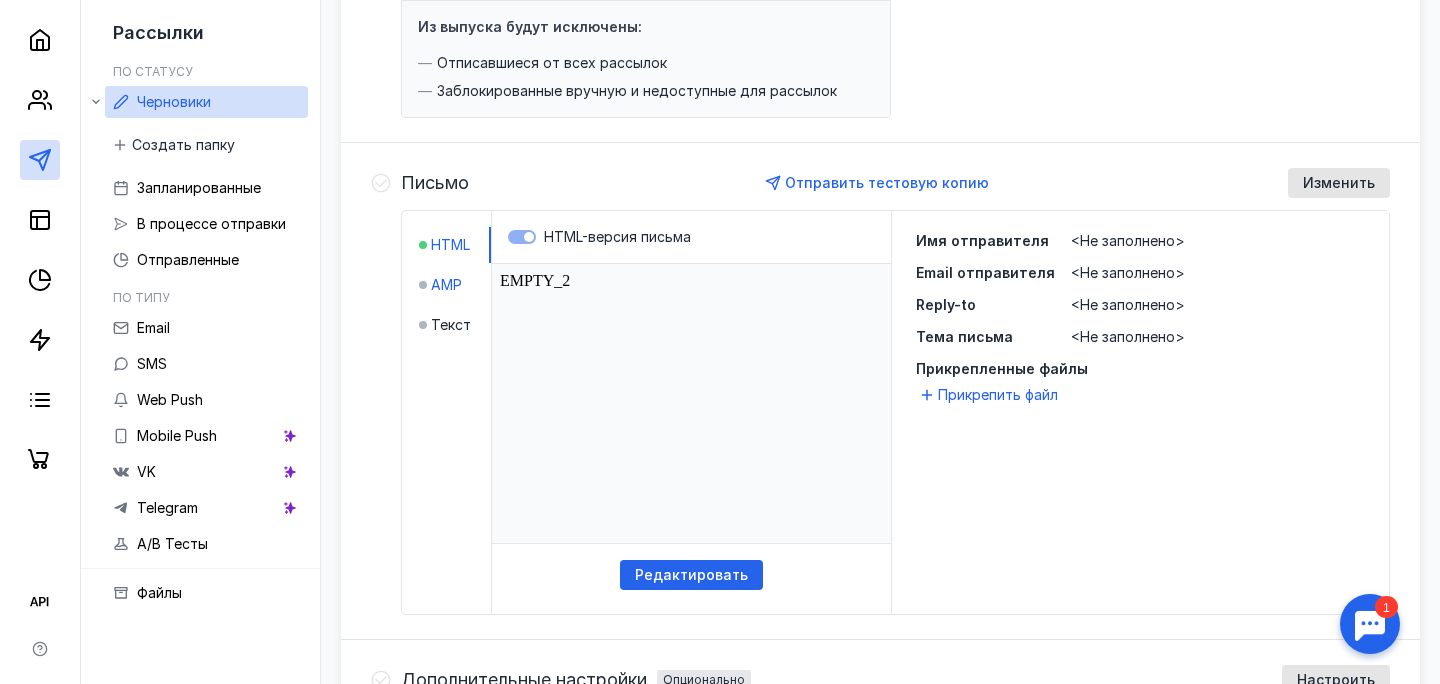 click on "AMP" at bounding box center [446, 285] 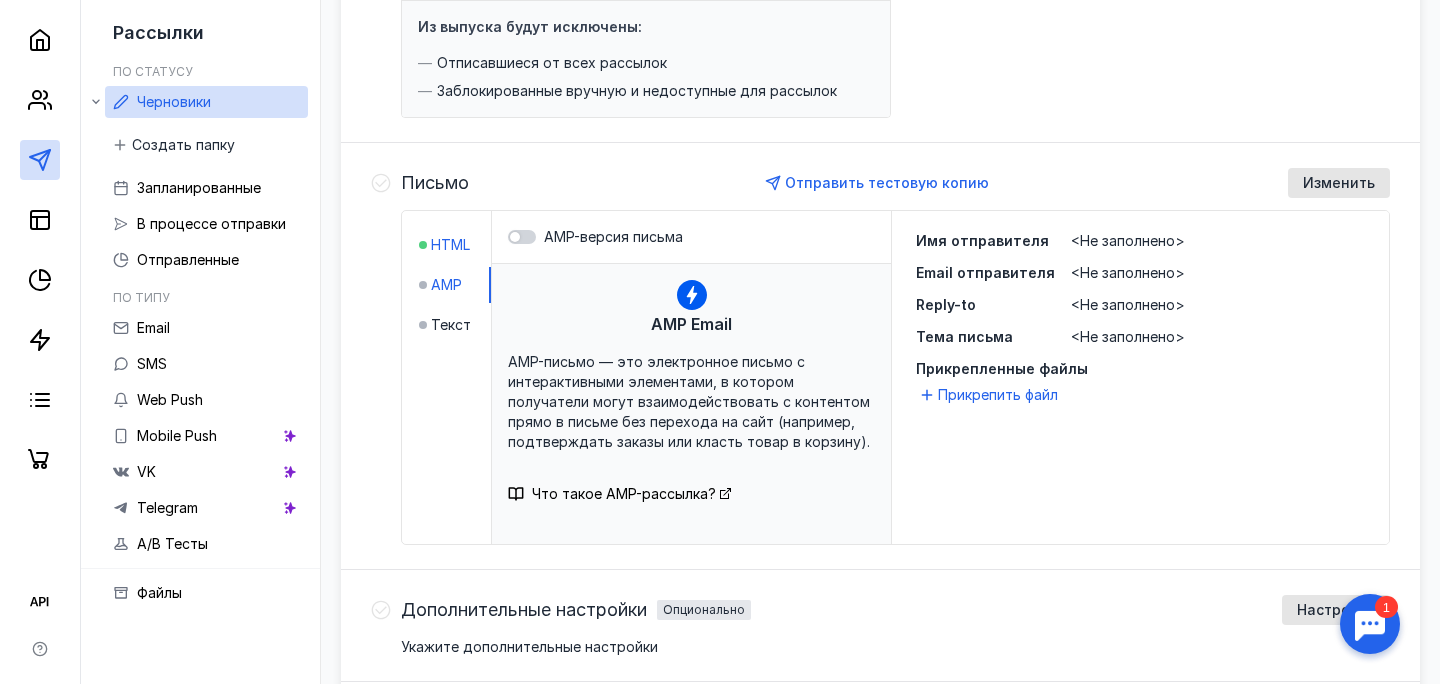 click on "HTML" at bounding box center (450, 245) 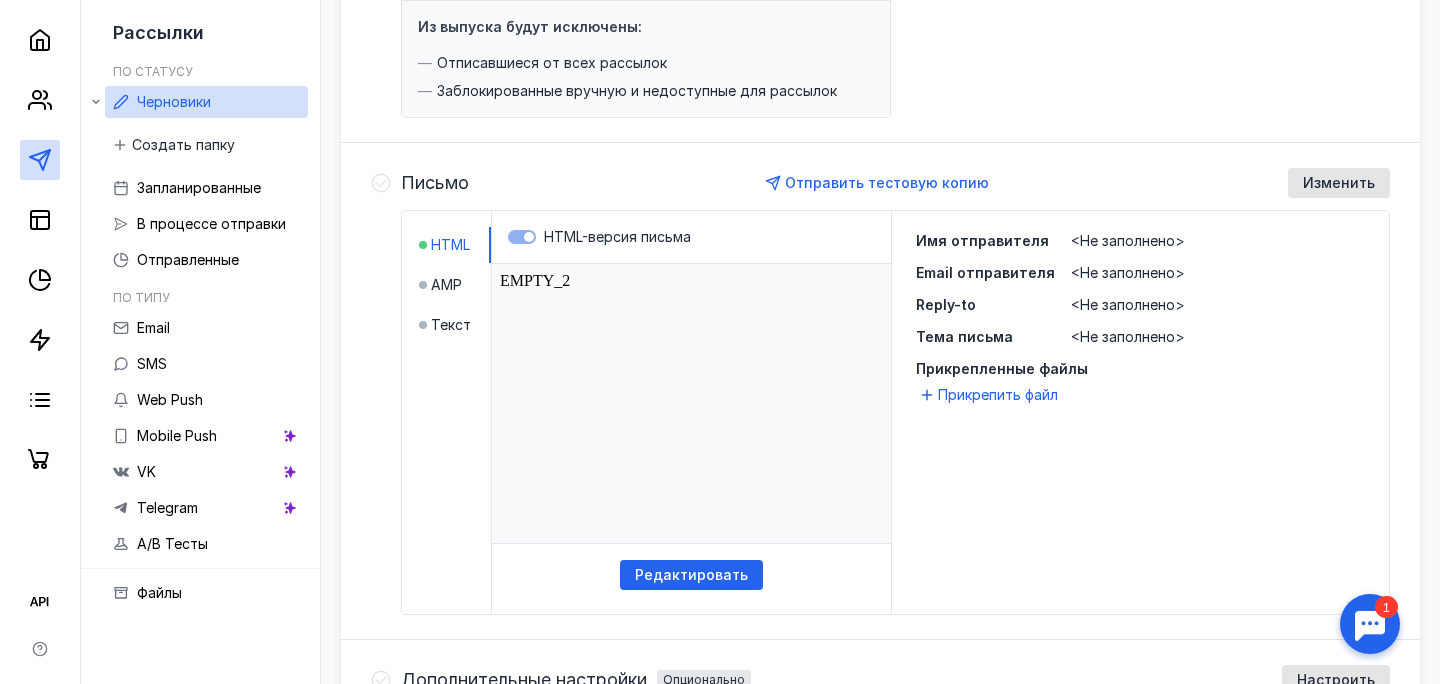 scroll, scrollTop: 0, scrollLeft: 0, axis: both 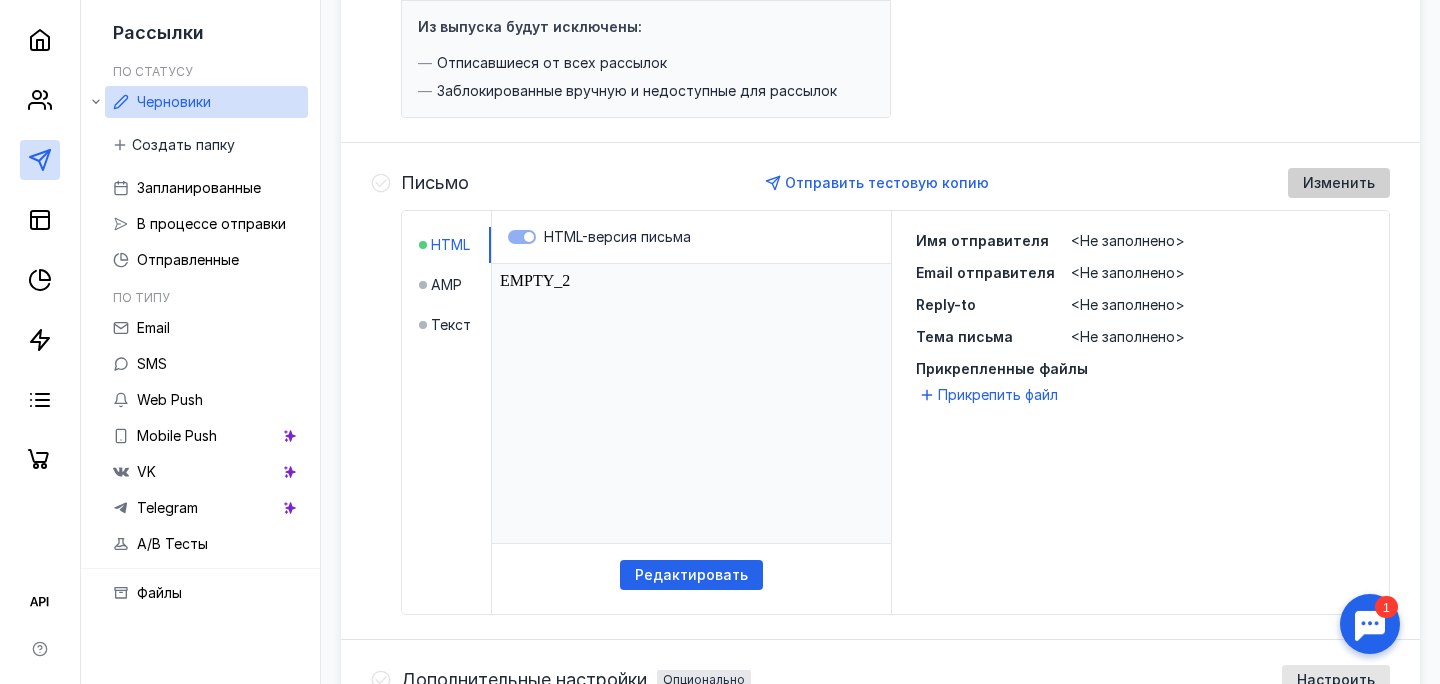 click on "Изменить" at bounding box center [1339, 183] 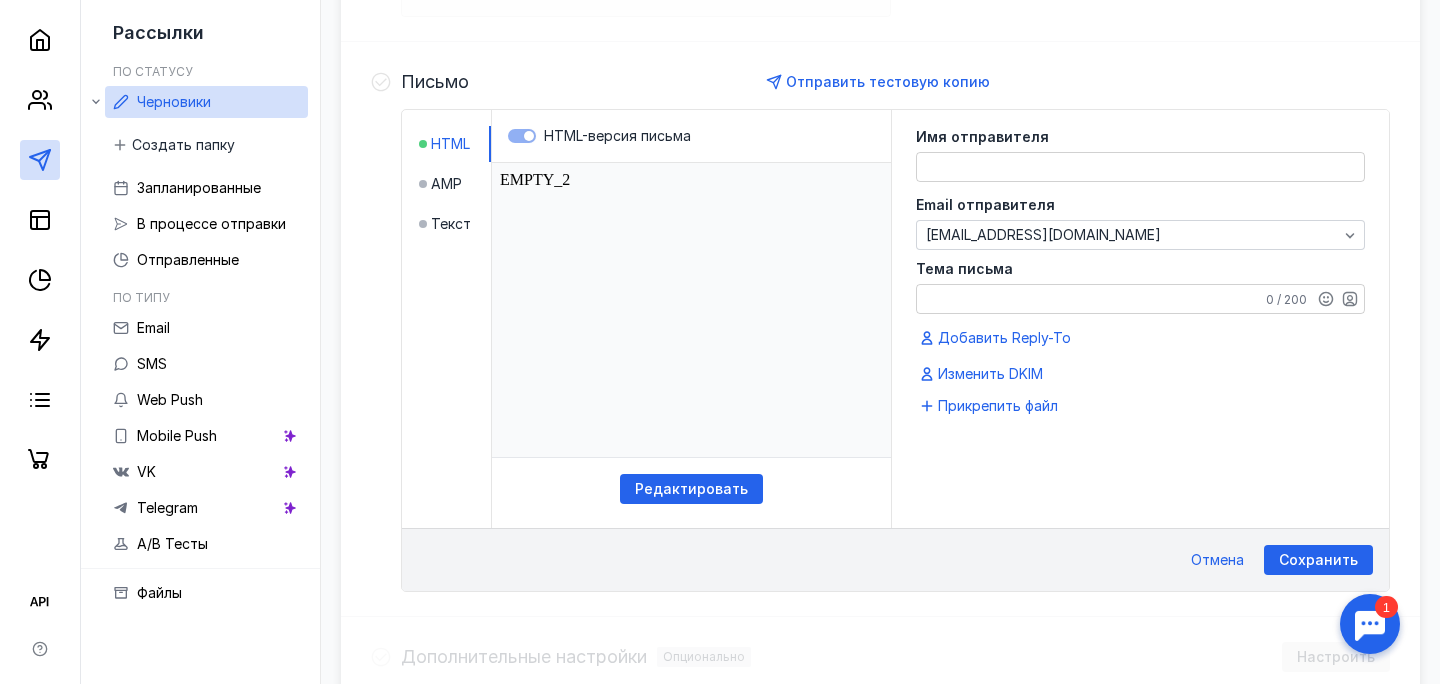 scroll, scrollTop: 405, scrollLeft: 0, axis: vertical 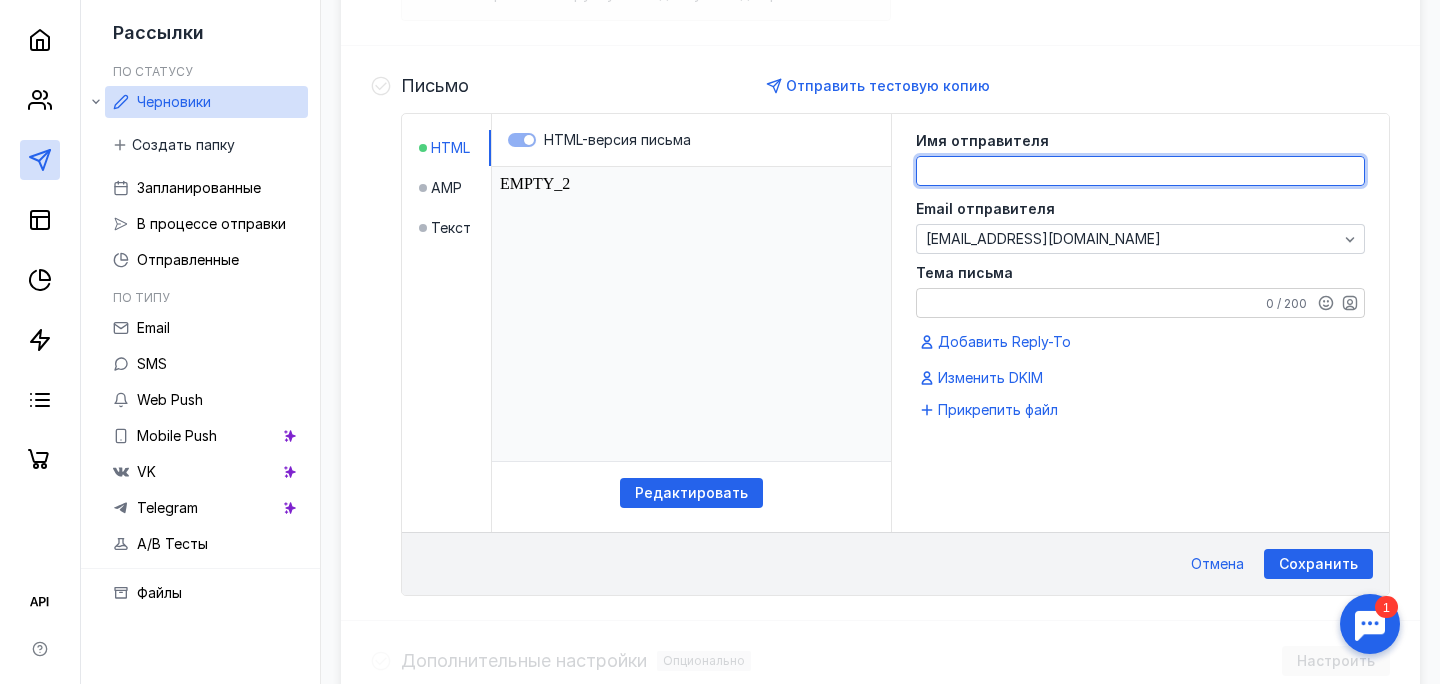 click 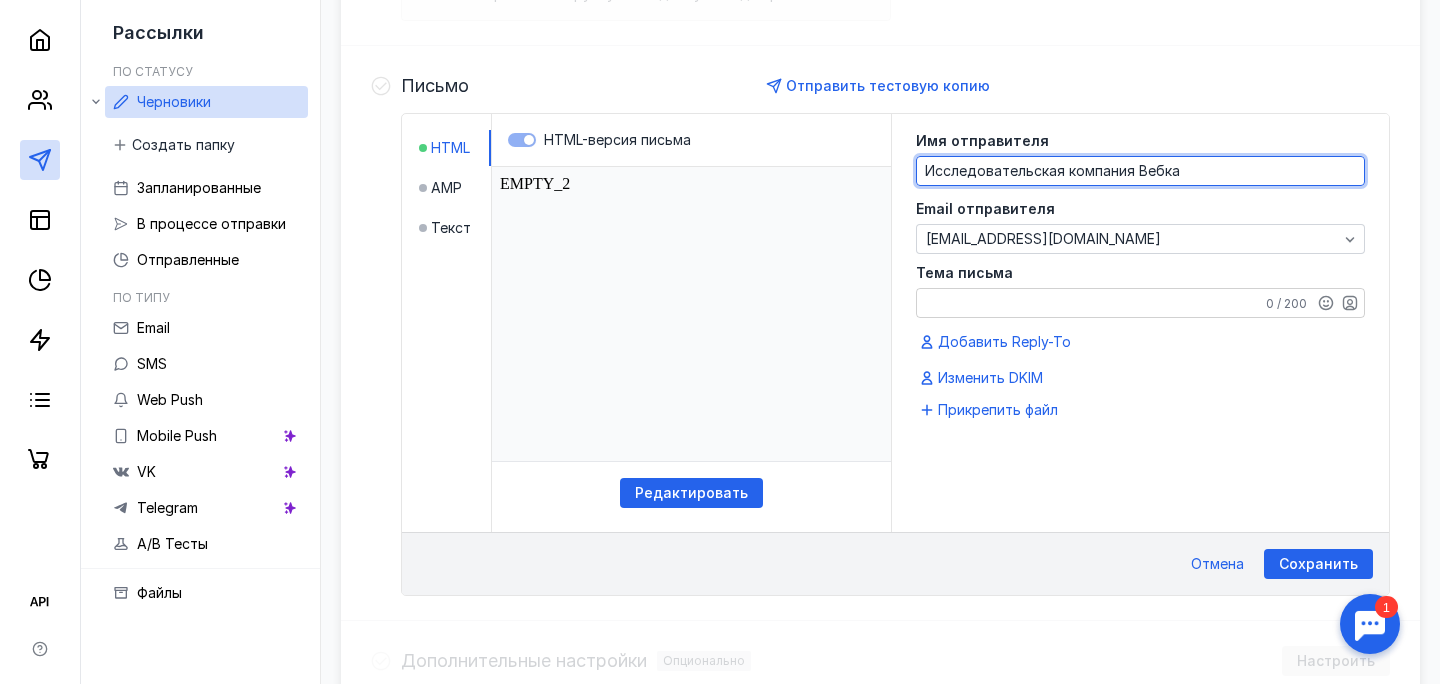 type on "Исследовательская компания Вебка" 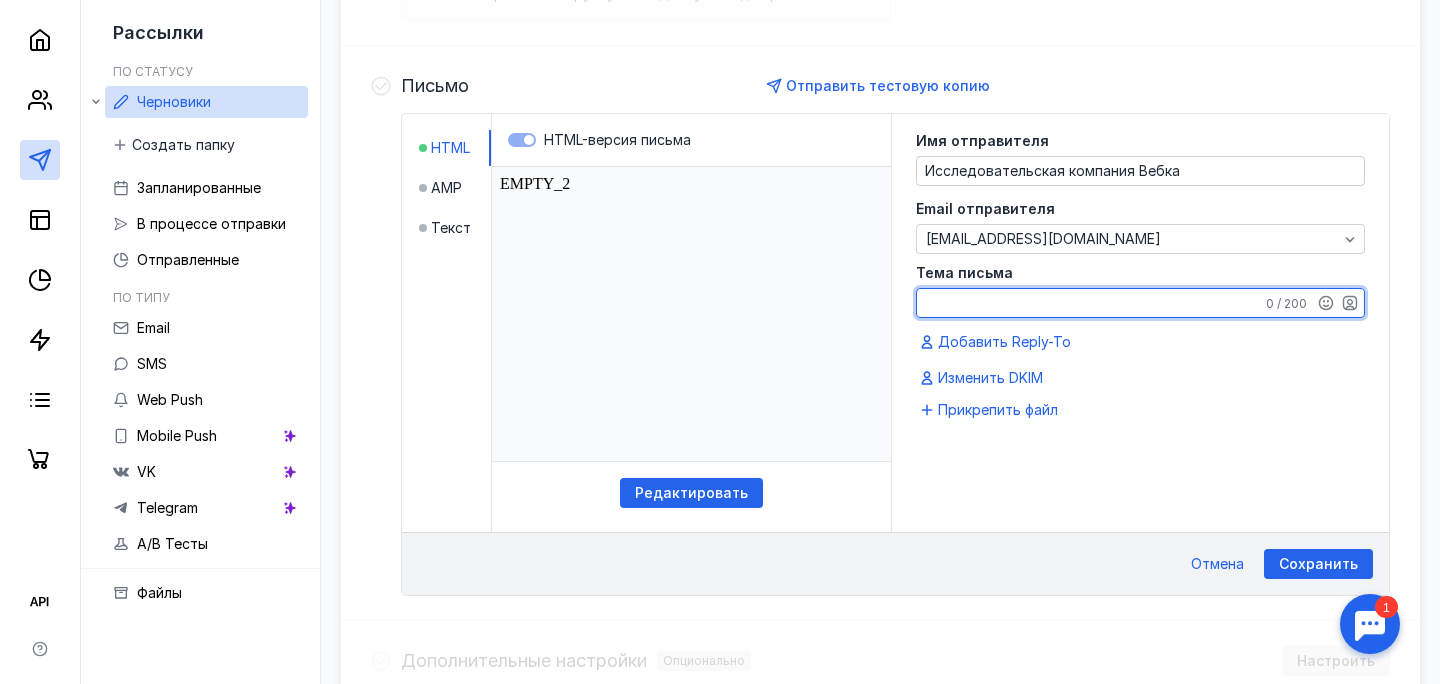 click on "Тема письма" at bounding box center [1140, 303] 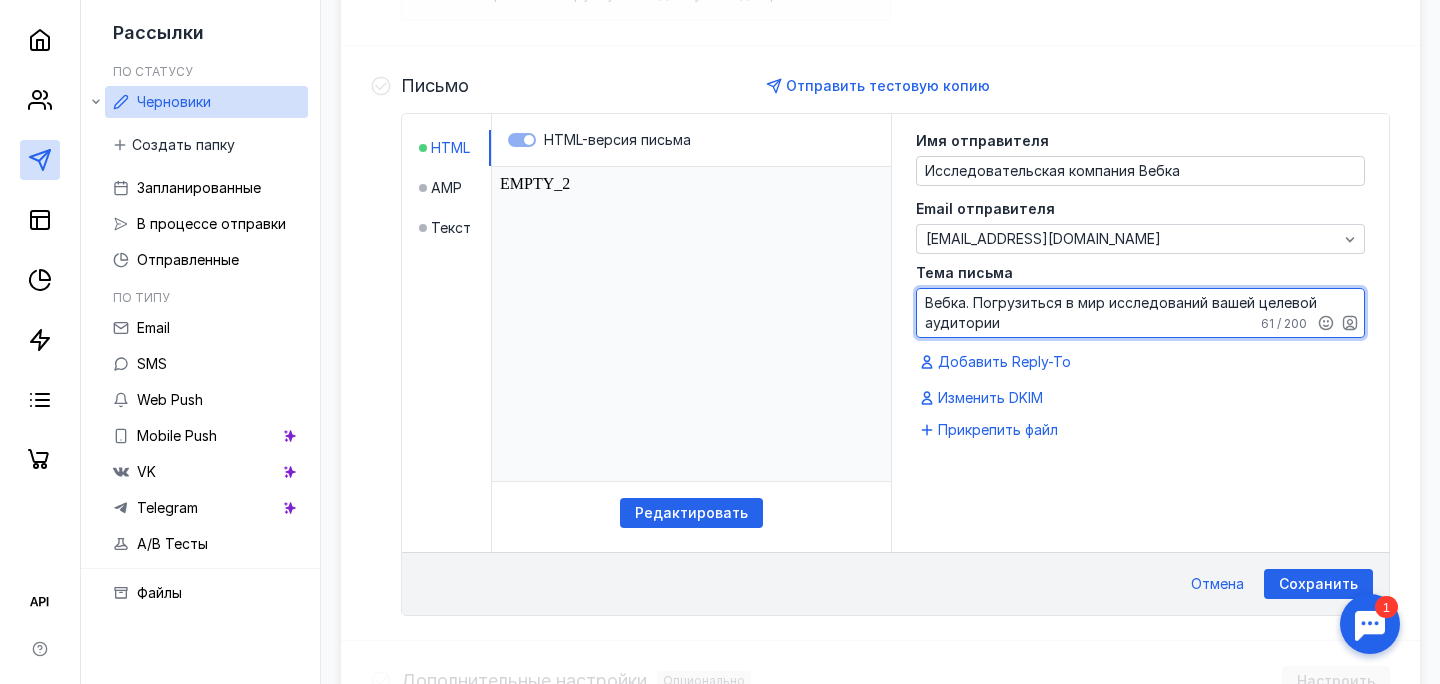 scroll, scrollTop: 389, scrollLeft: 0, axis: vertical 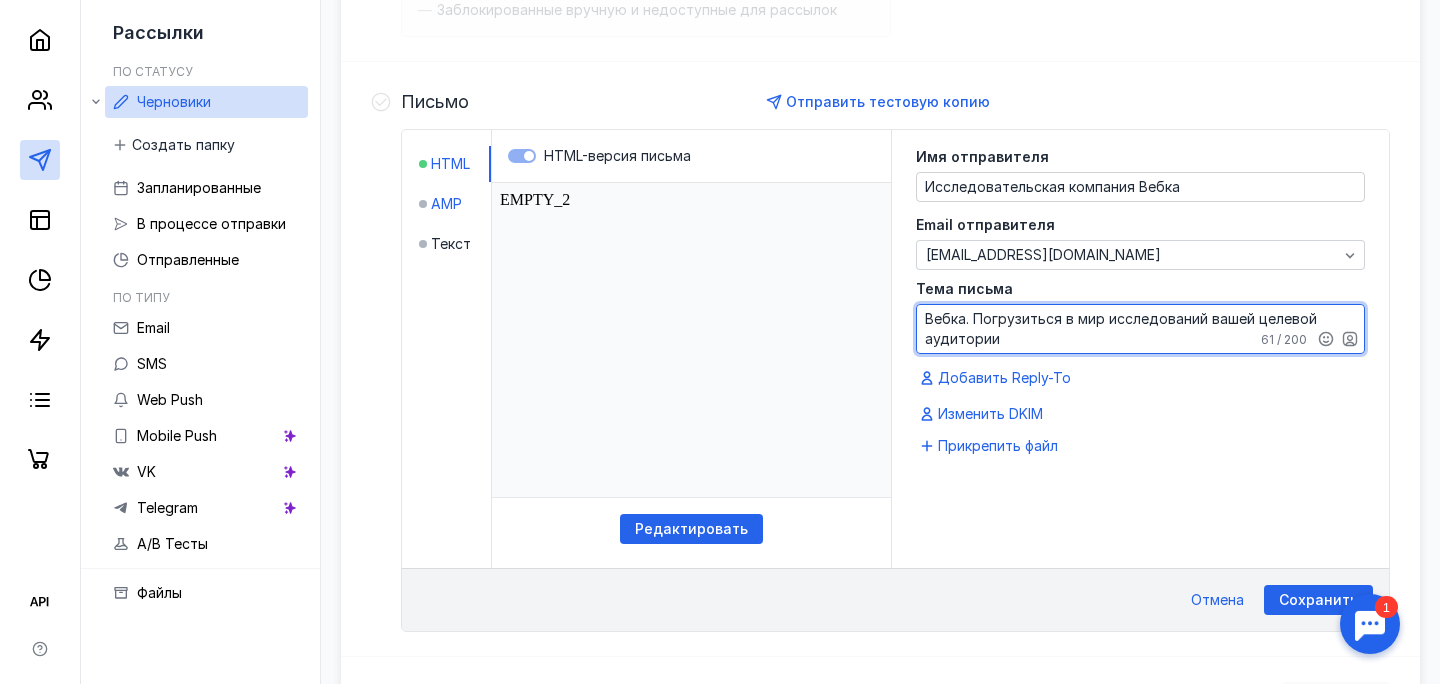 type on "Вебка. Погрузиться в мир исследований вашей целевой аудитории" 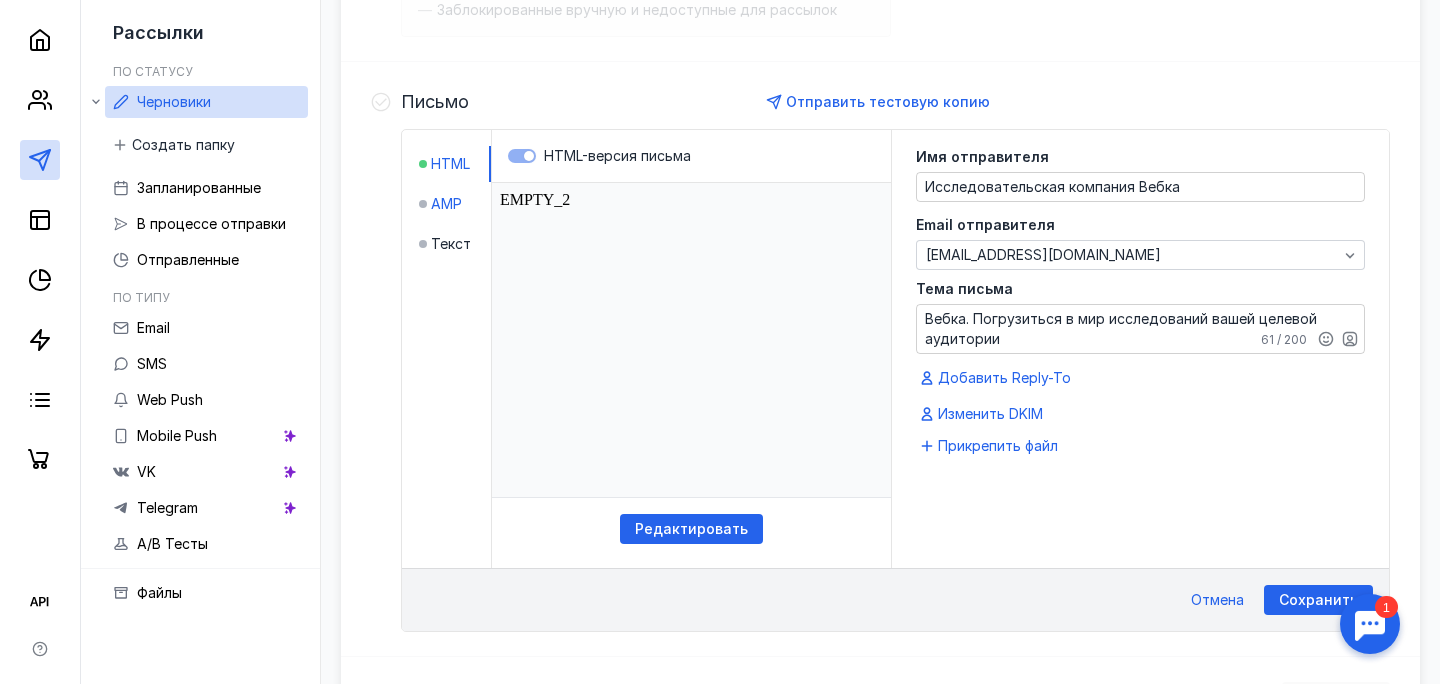 click on "AMP" at bounding box center (446, 204) 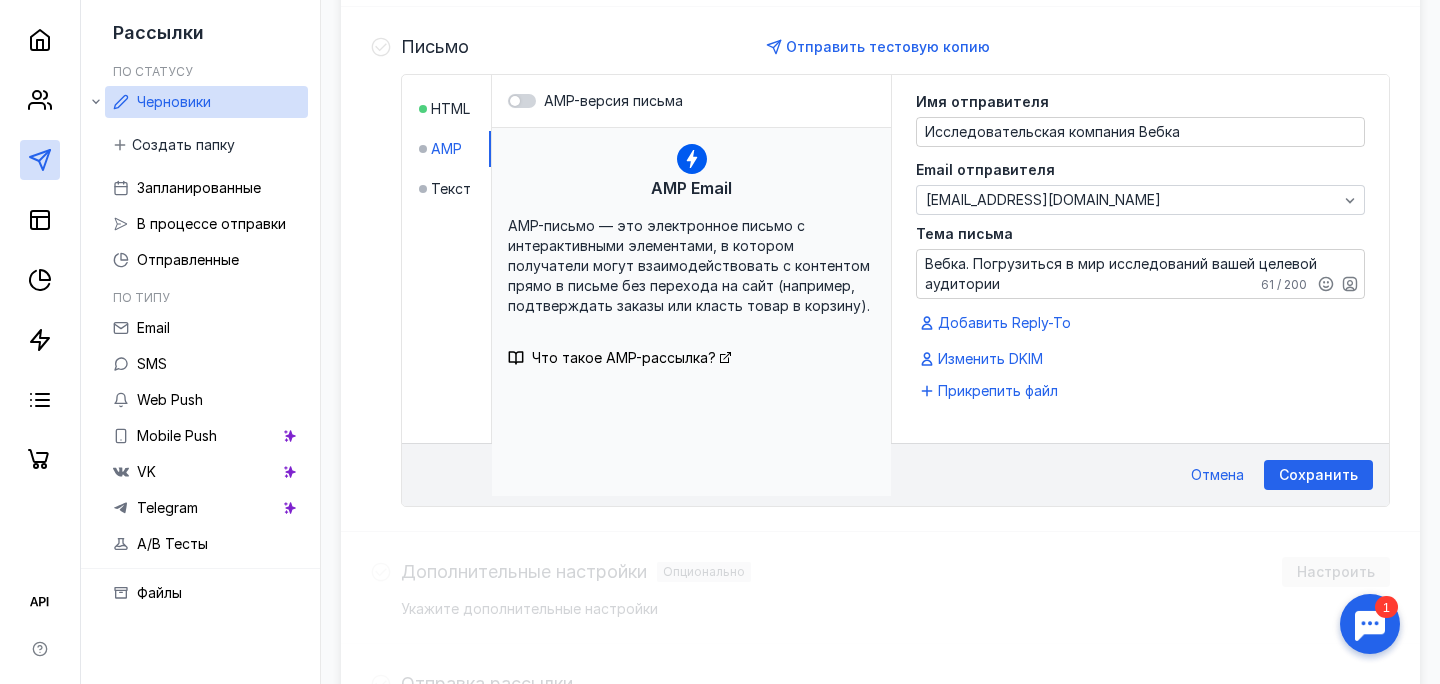 scroll, scrollTop: 449, scrollLeft: 0, axis: vertical 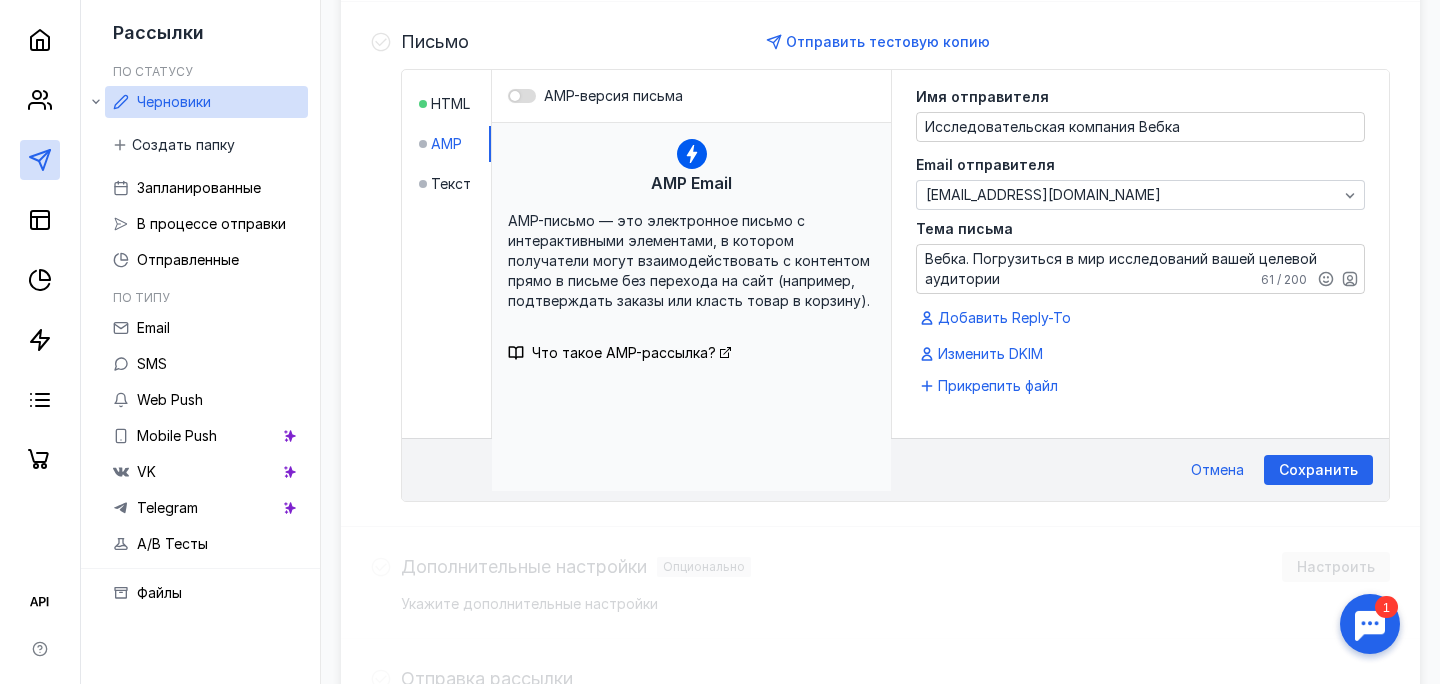 click at bounding box center (522, 96) 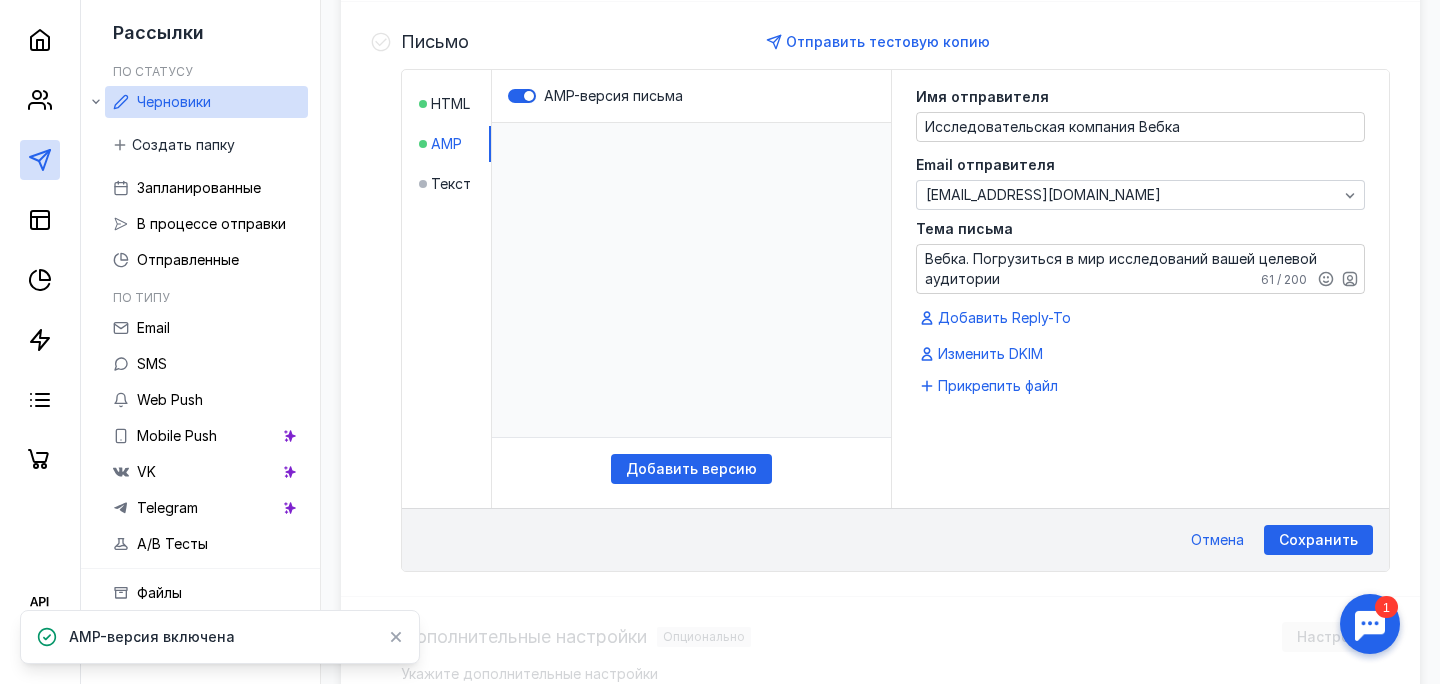 scroll, scrollTop: 0, scrollLeft: 0, axis: both 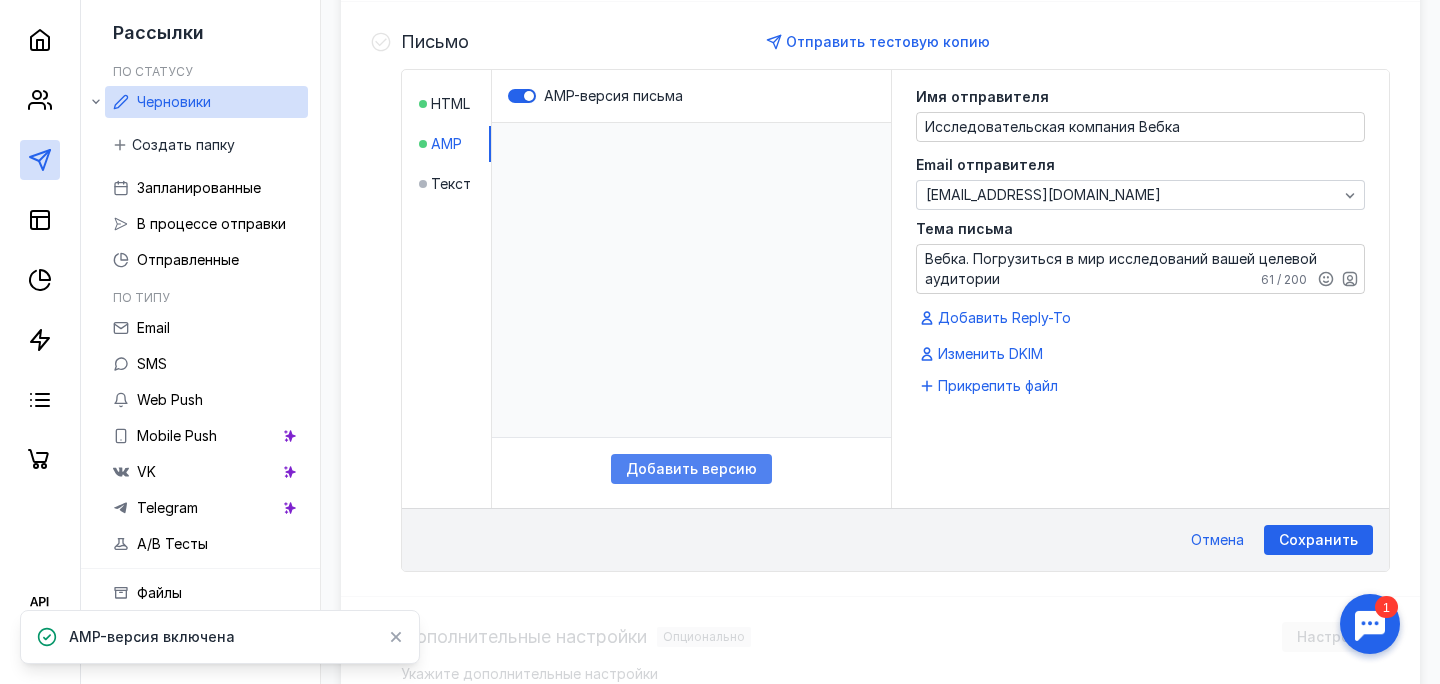 click on "Добавить версию" at bounding box center (691, 469) 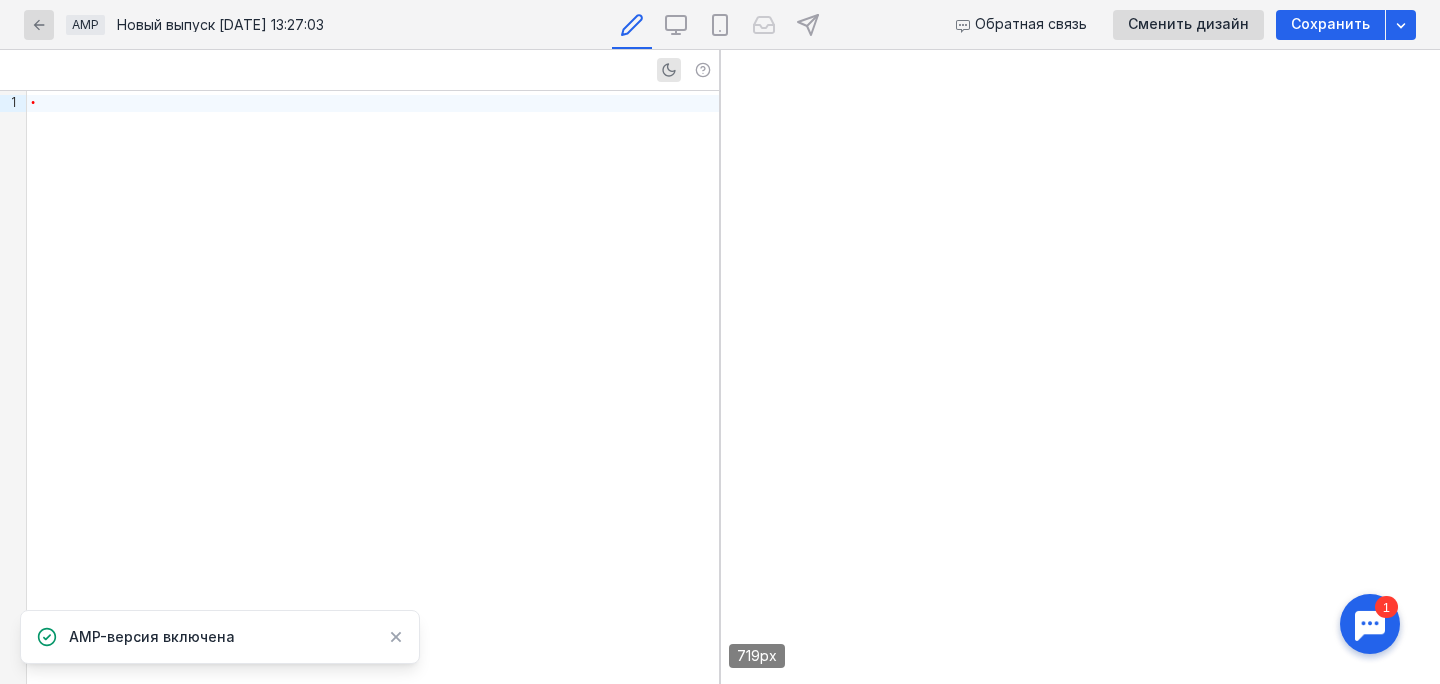 scroll, scrollTop: 0, scrollLeft: 0, axis: both 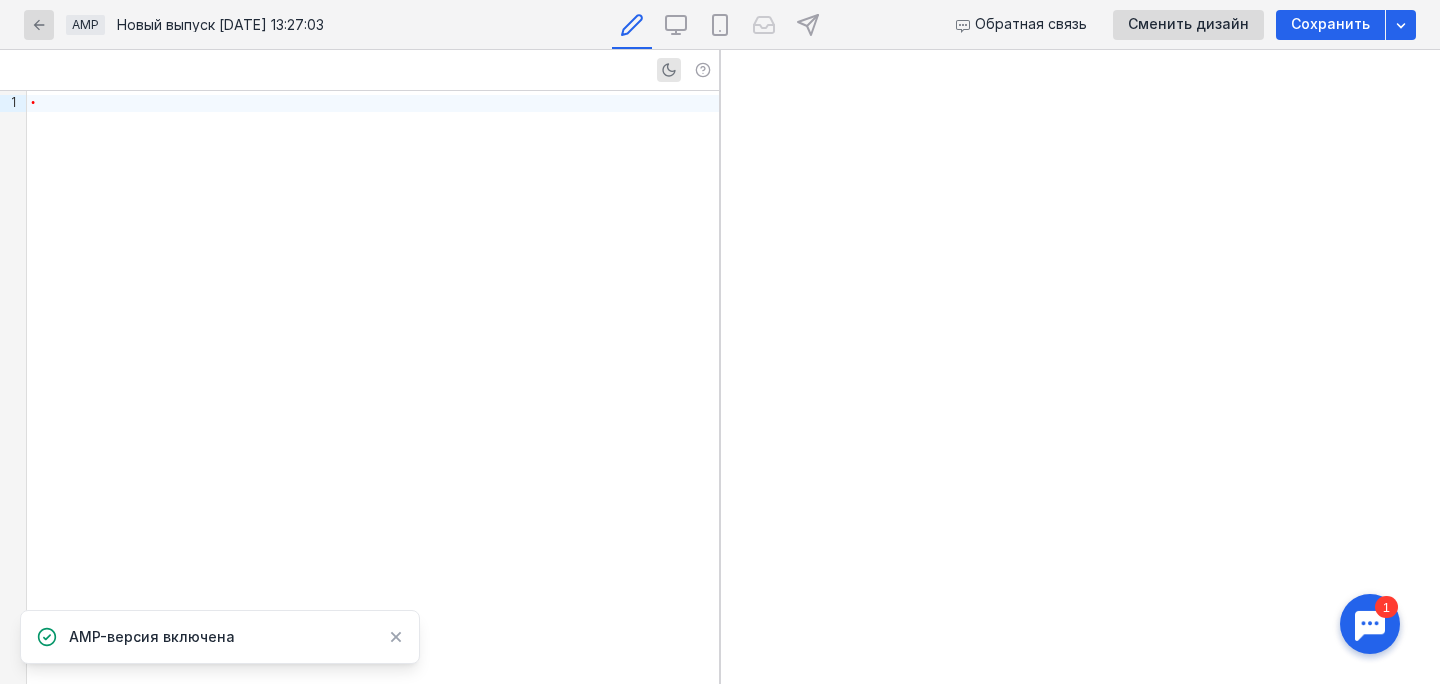 click on "•" at bounding box center (373, 387) 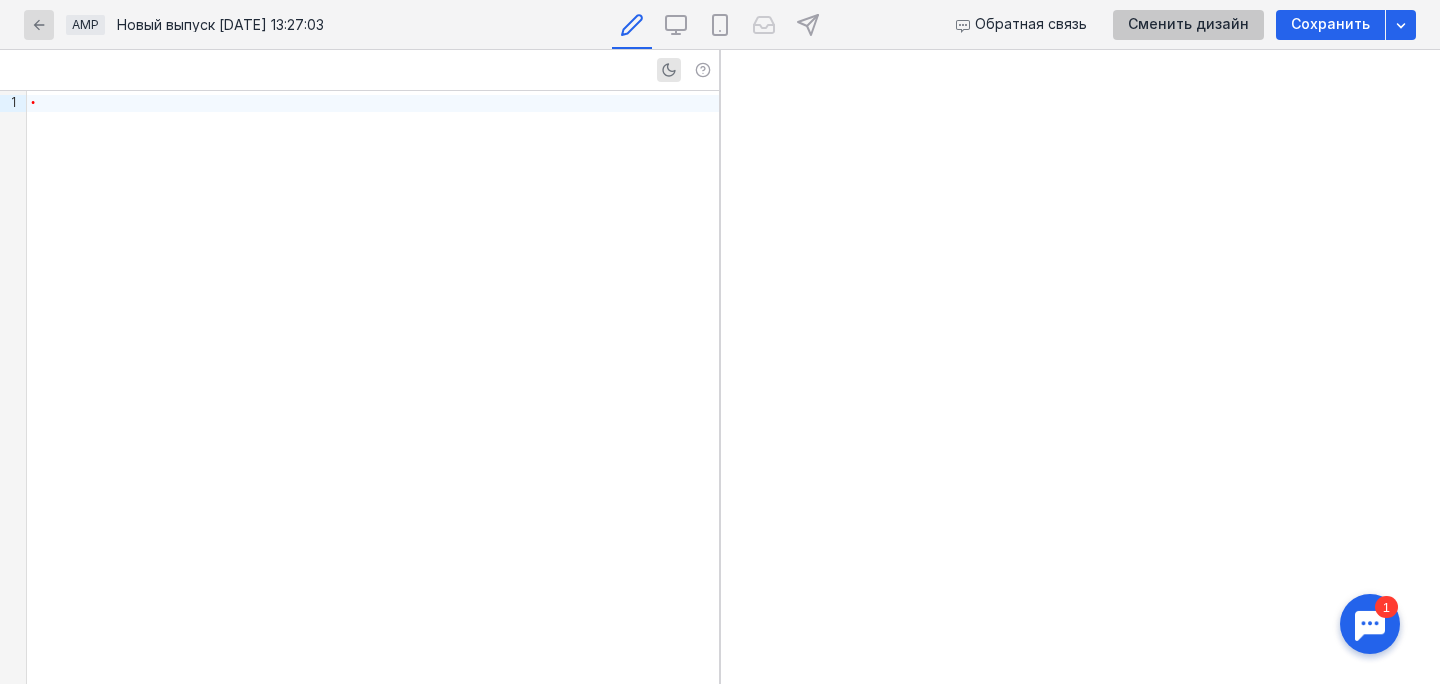 click on "Сменить дизайн" at bounding box center [1188, 25] 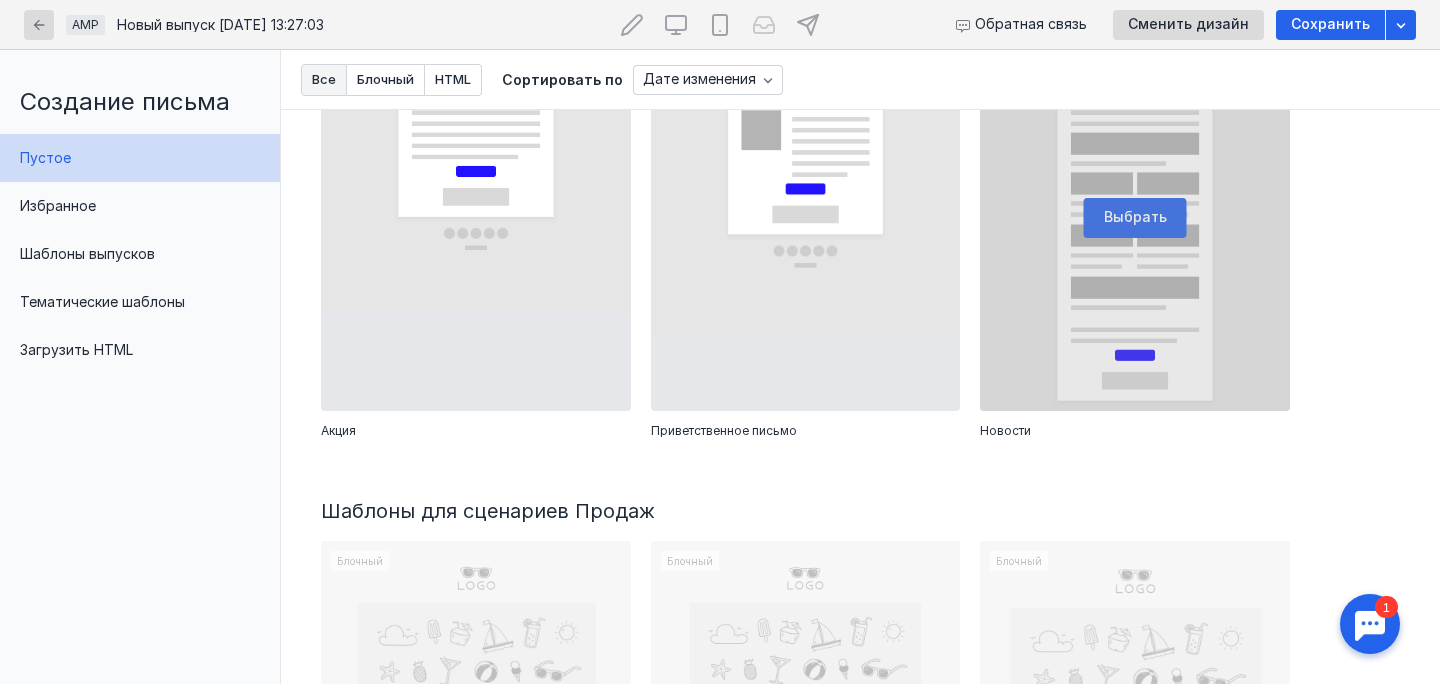 scroll, scrollTop: 965, scrollLeft: 0, axis: vertical 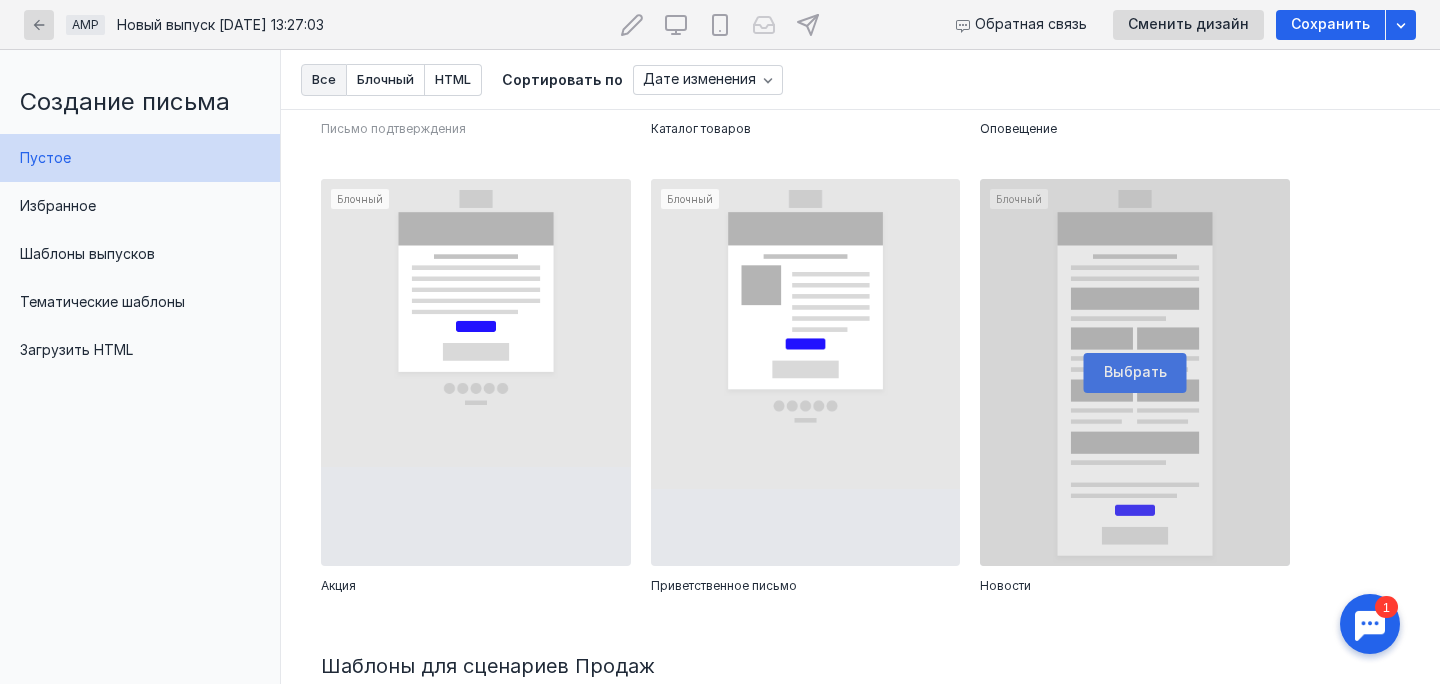 click at bounding box center [1135, 372] 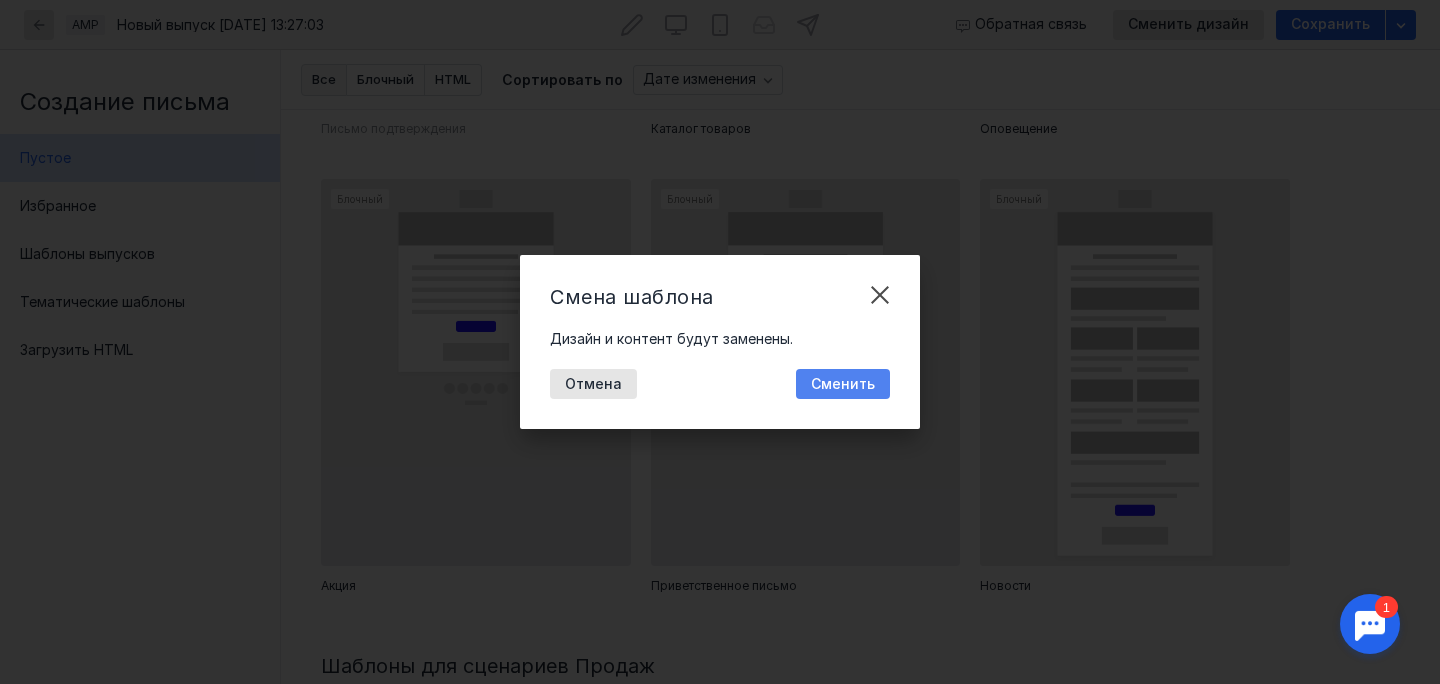 click on "Сменить" at bounding box center [843, 384] 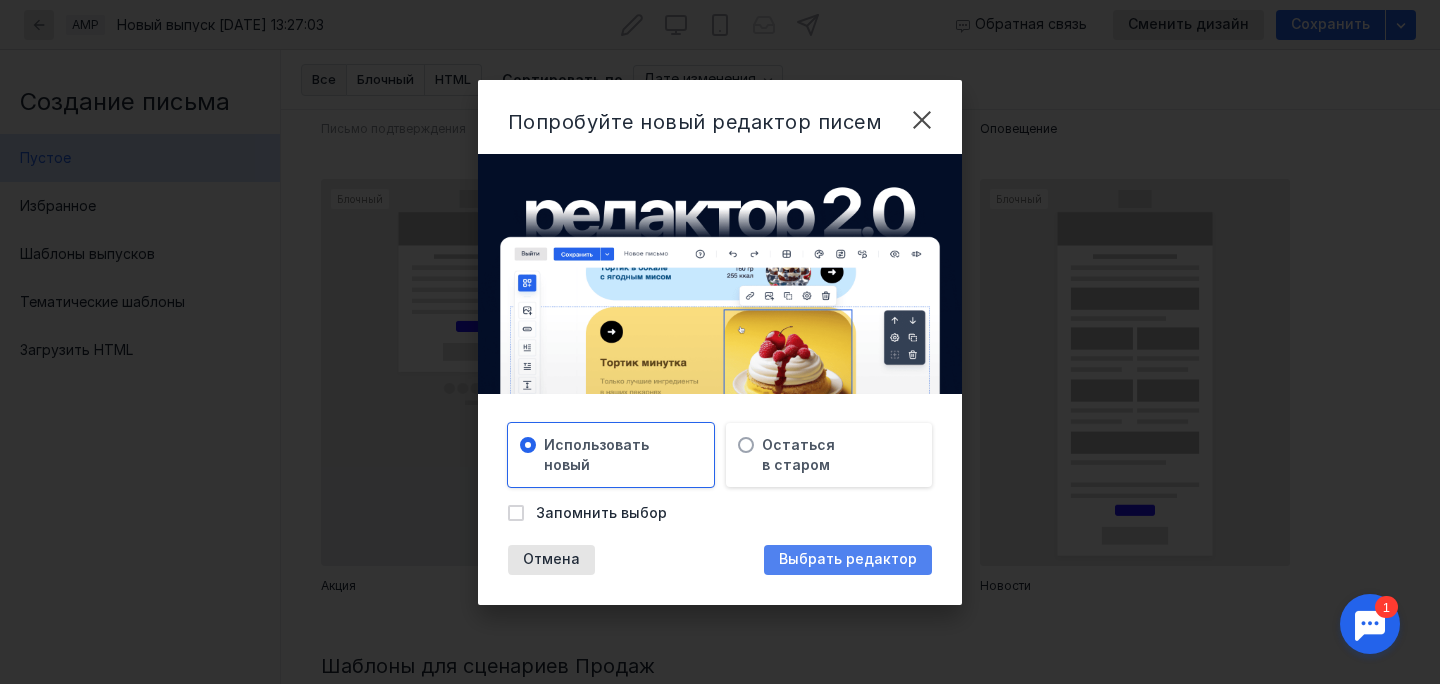 click on "Выбрать редактор" at bounding box center [848, 559] 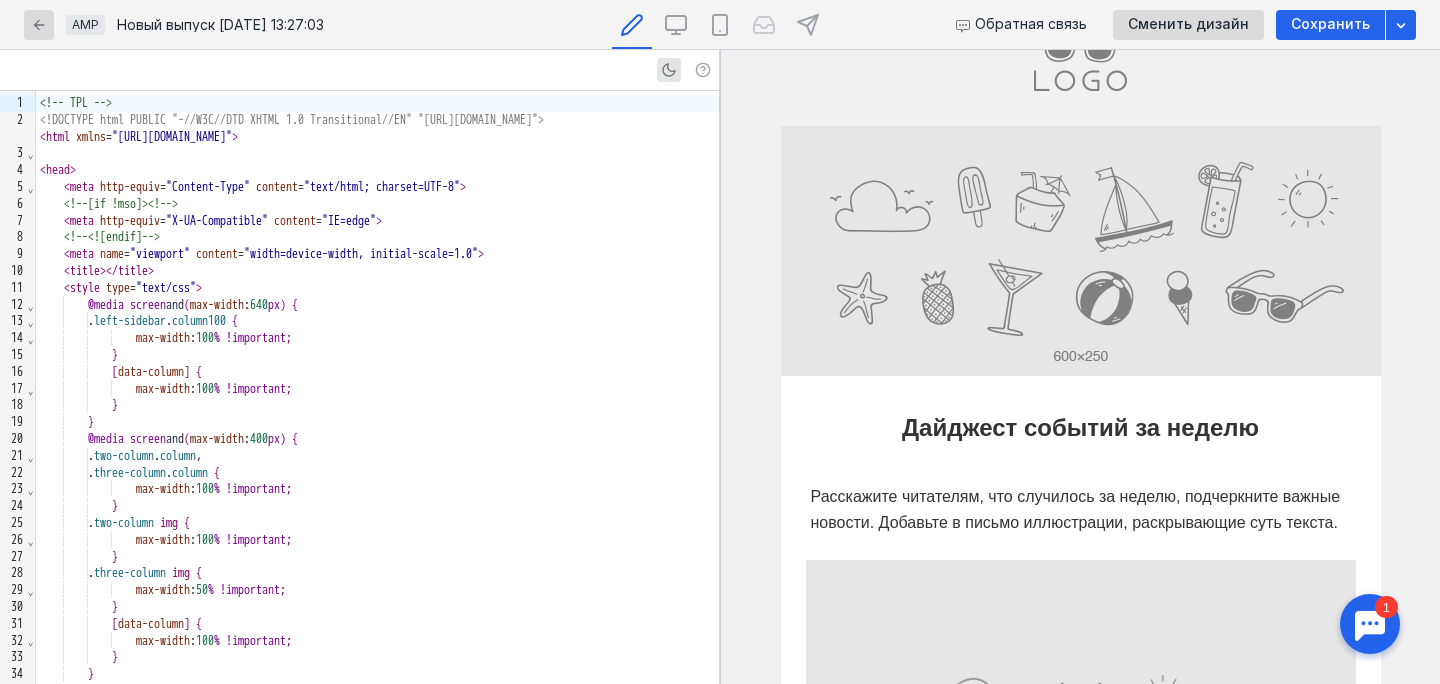 scroll, scrollTop: 0, scrollLeft: 0, axis: both 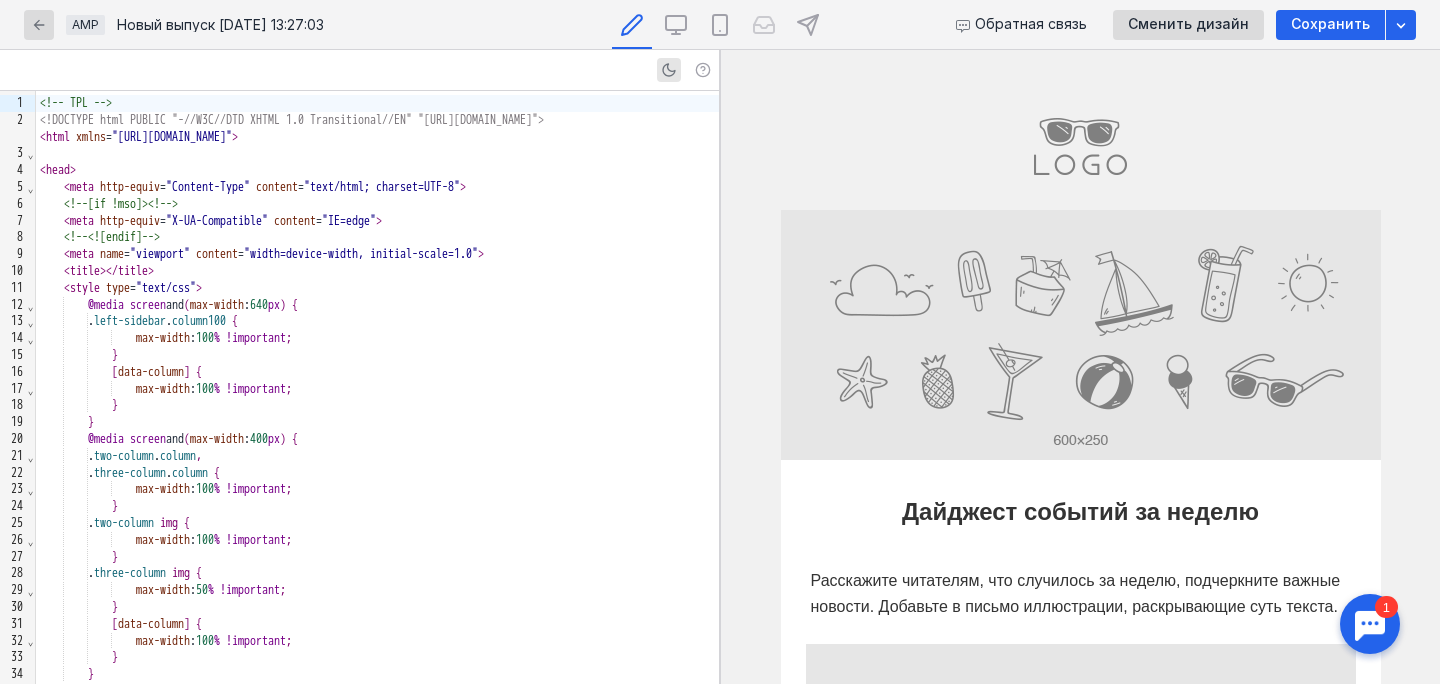 click at bounding box center [1081, 150] 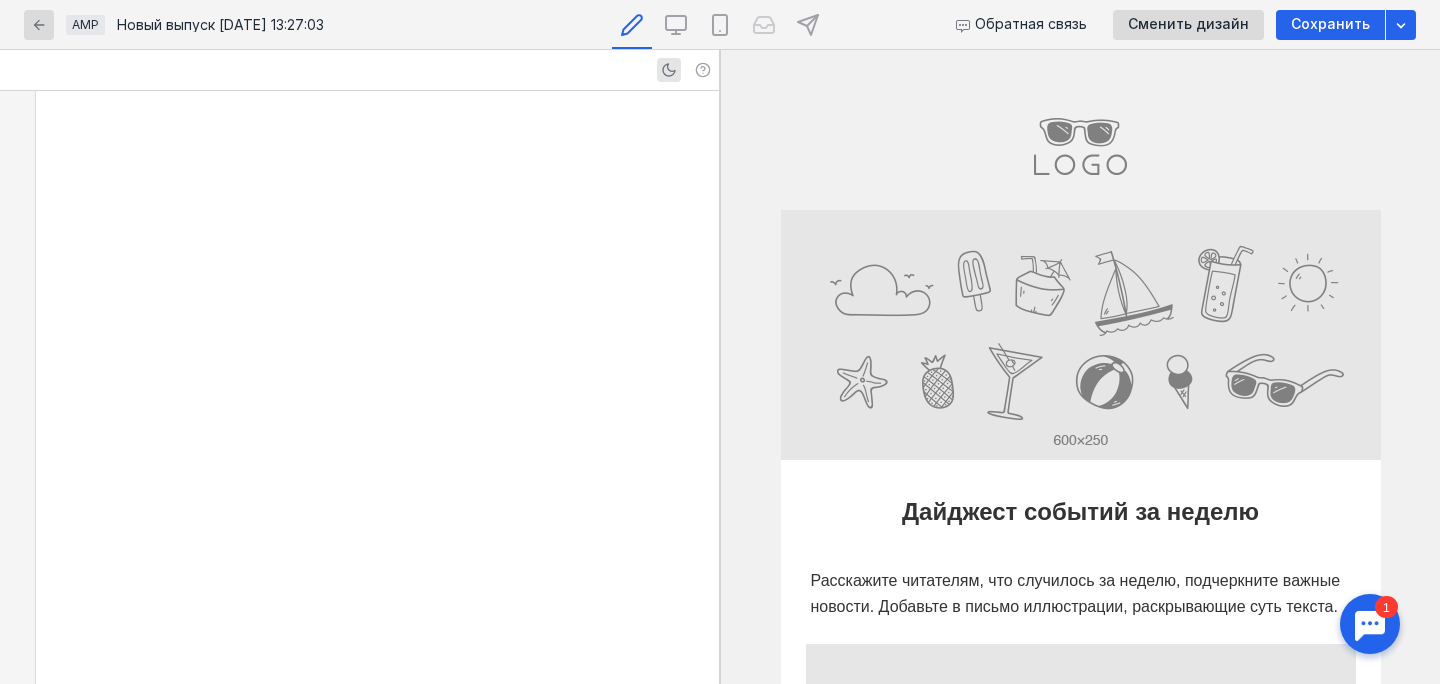 scroll, scrollTop: 1597, scrollLeft: 0, axis: vertical 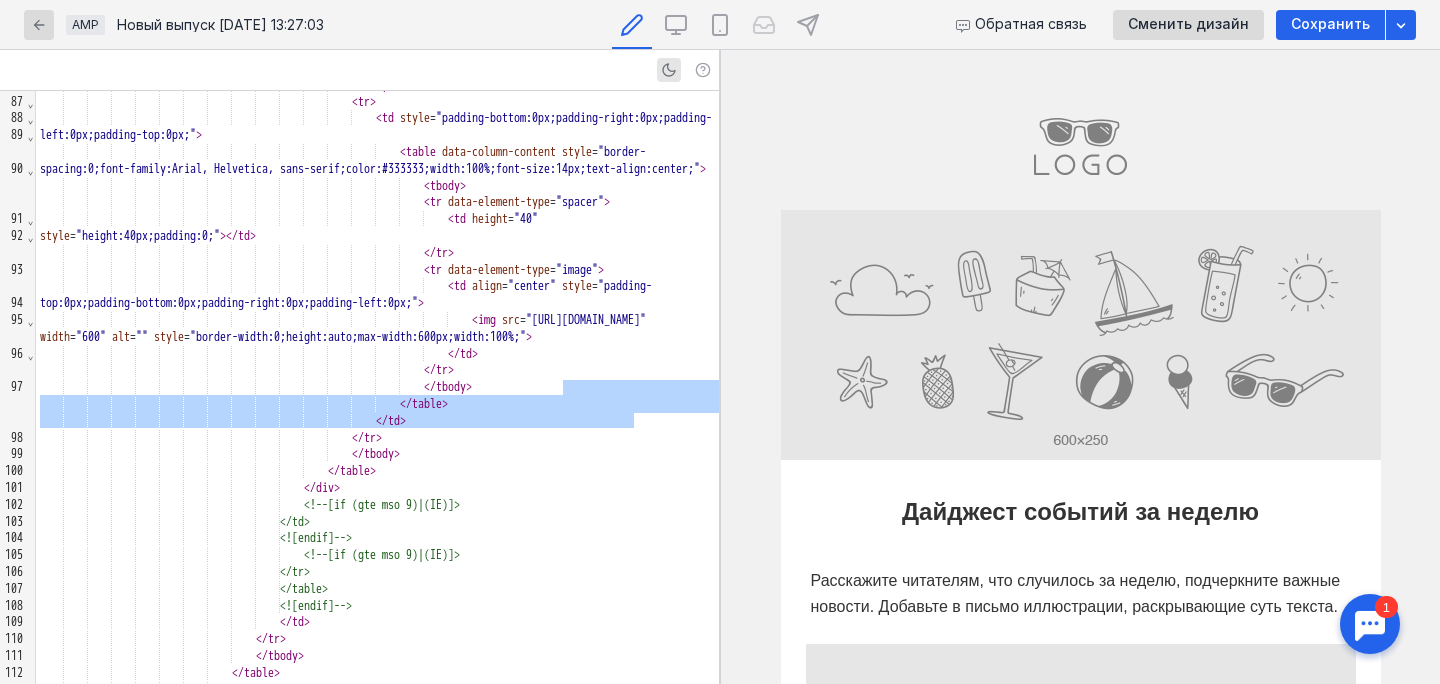 click at bounding box center (1081, 150) 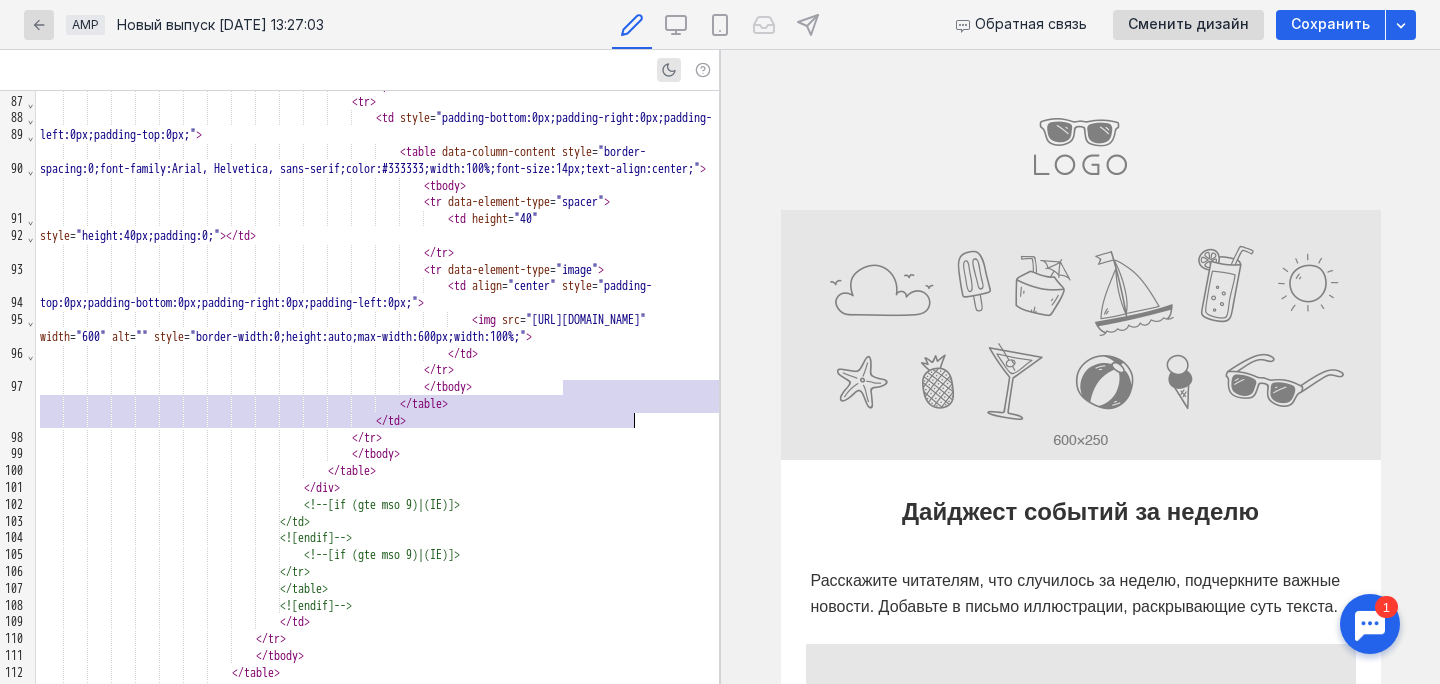 click on ""[URL][DOMAIN_NAME]"" at bounding box center (586, 320) 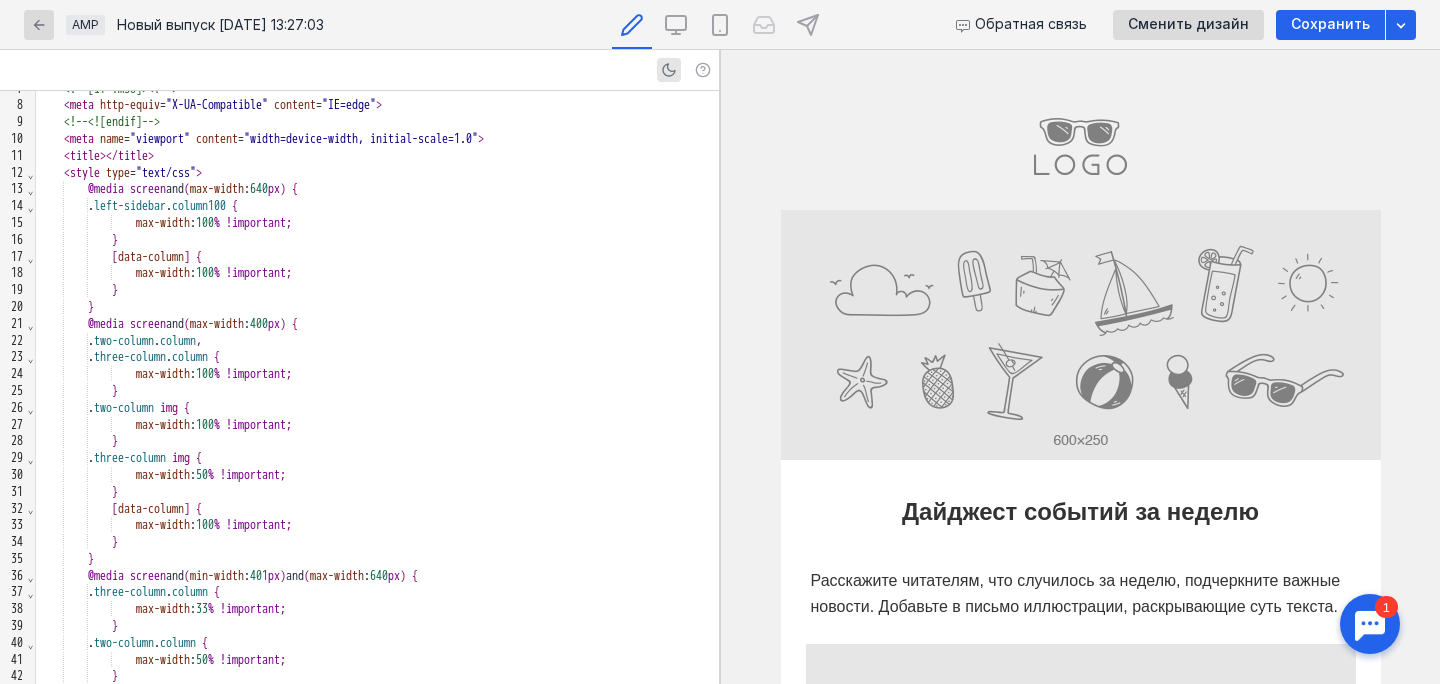 scroll, scrollTop: 0, scrollLeft: 0, axis: both 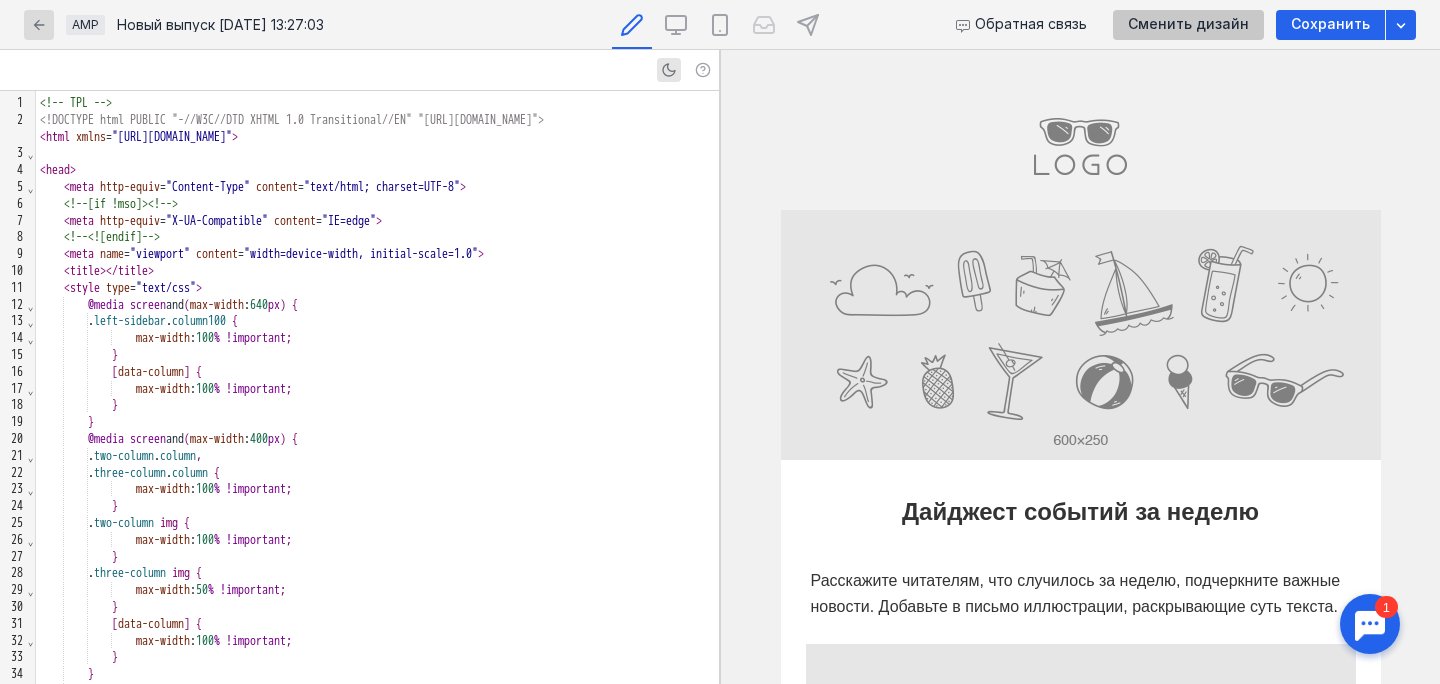 click on "Сменить дизайн" at bounding box center [1188, 24] 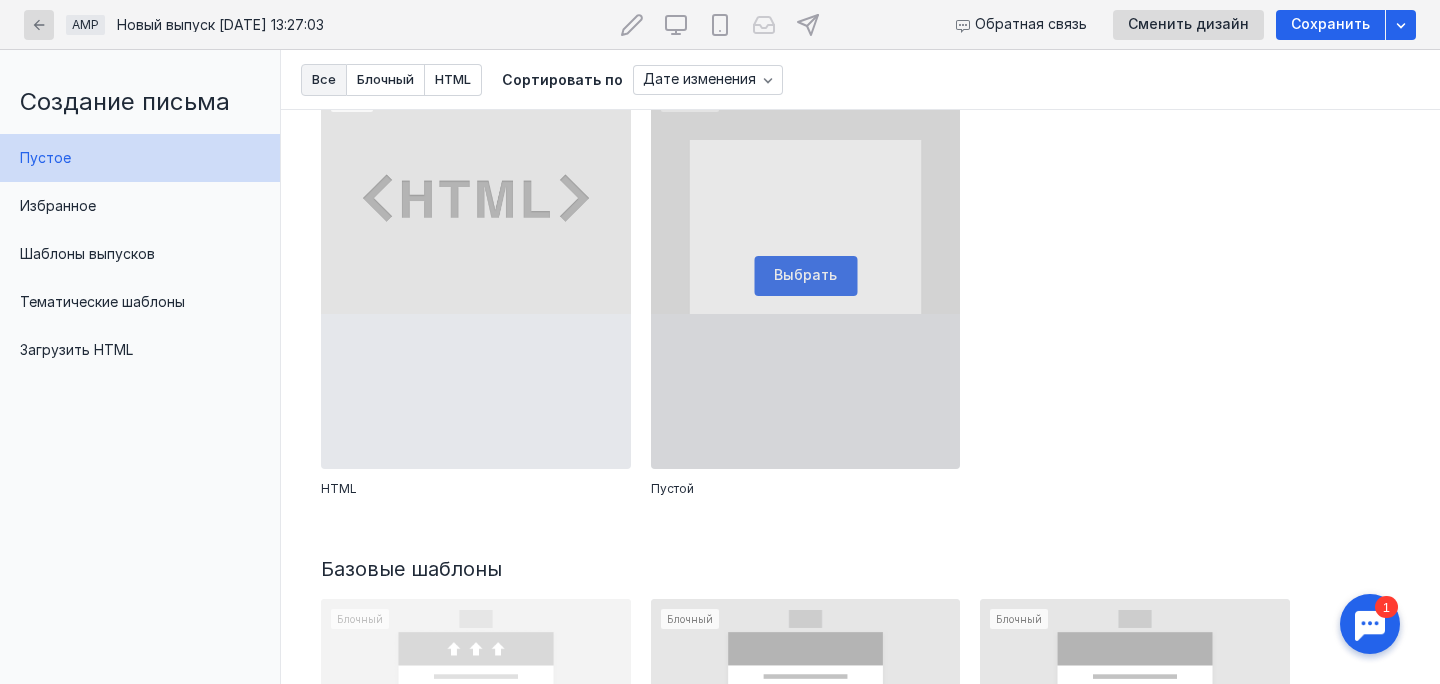 scroll, scrollTop: 103, scrollLeft: 0, axis: vertical 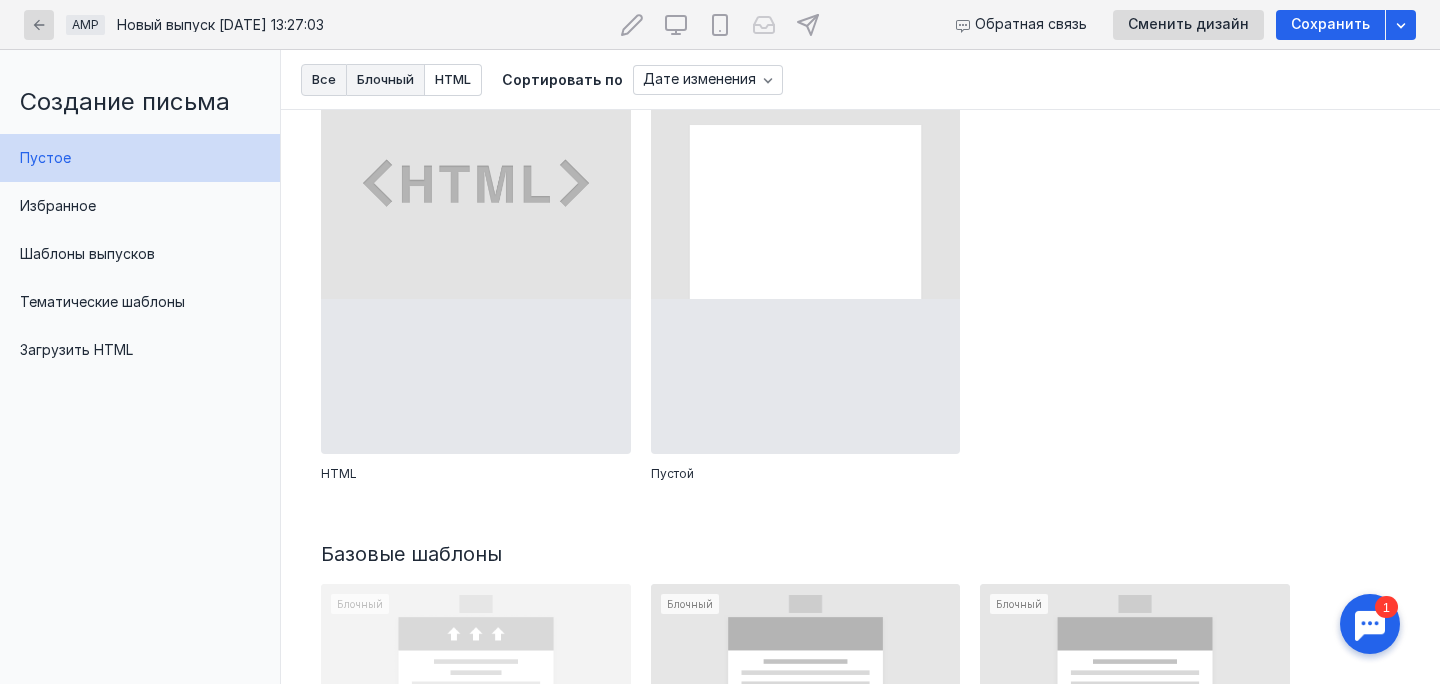 click on "Блочный" at bounding box center [385, 79] 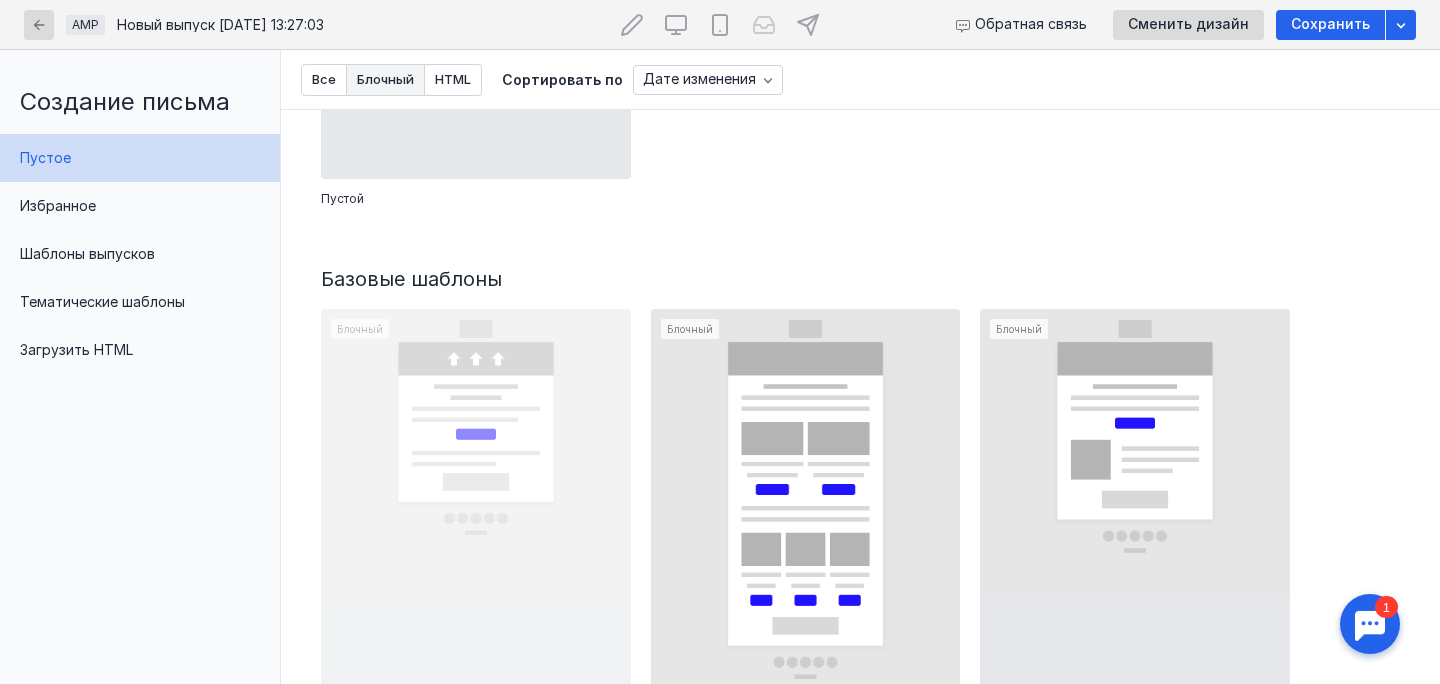 scroll, scrollTop: 417, scrollLeft: 0, axis: vertical 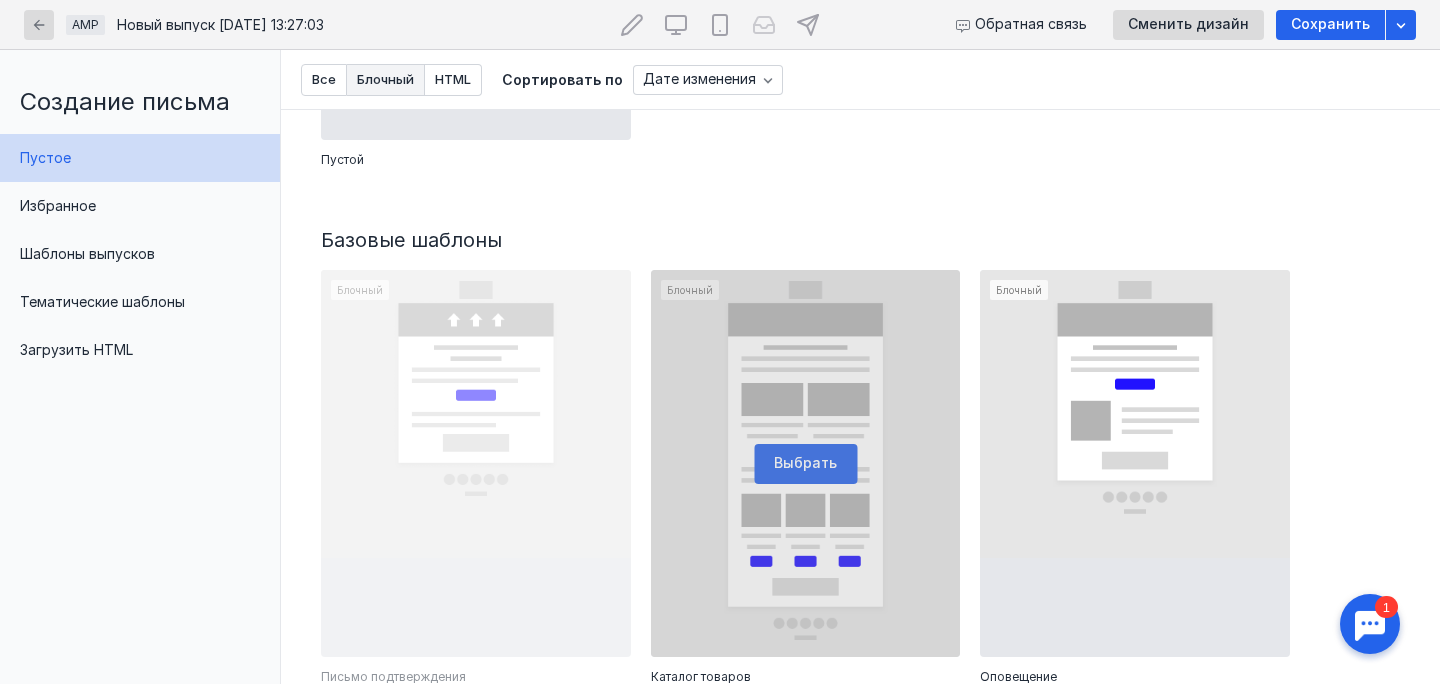 click at bounding box center (806, 463) 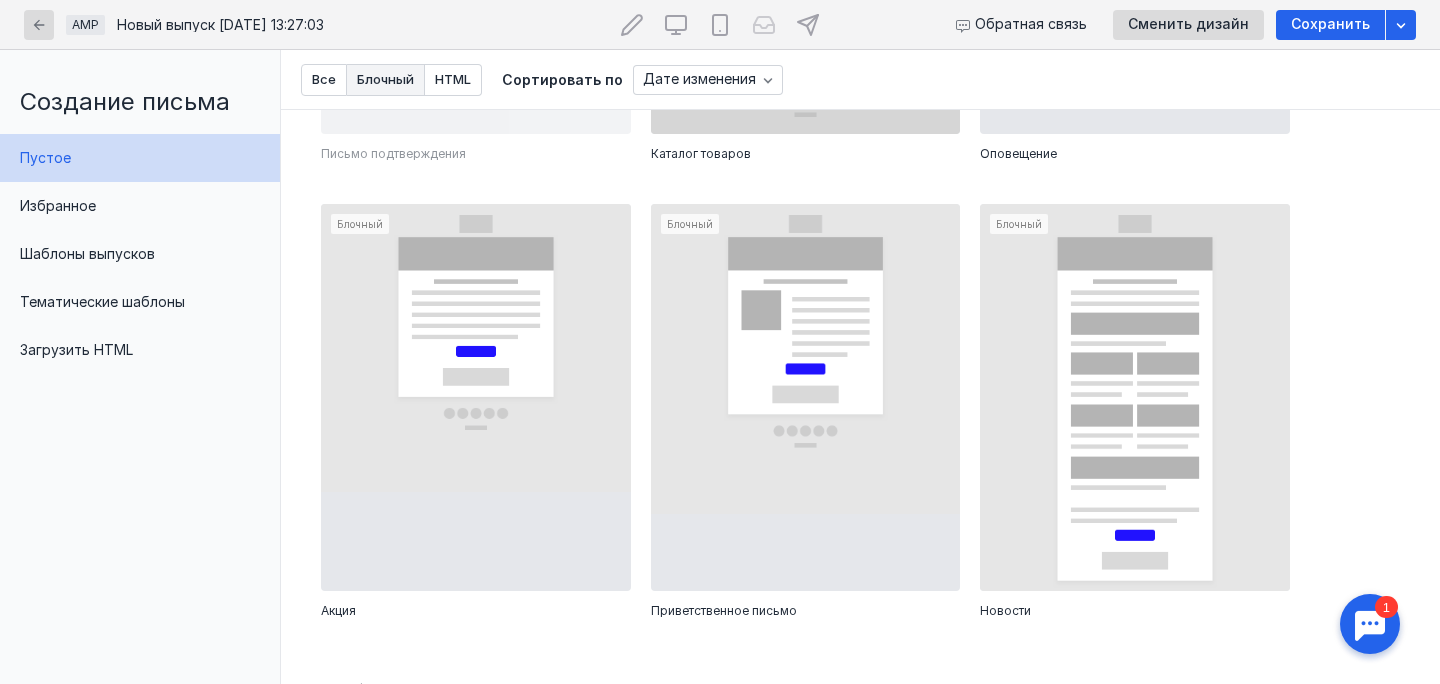scroll, scrollTop: 807, scrollLeft: 0, axis: vertical 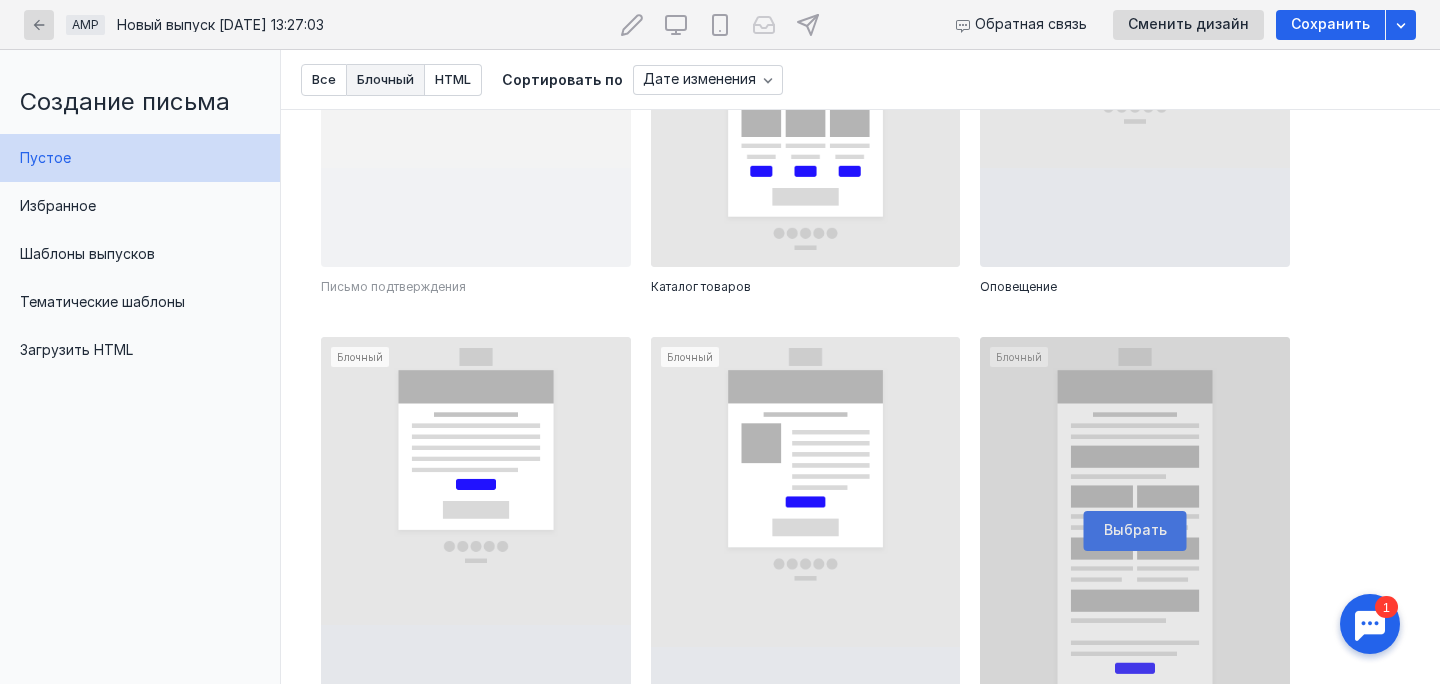 click at bounding box center [1135, 530] 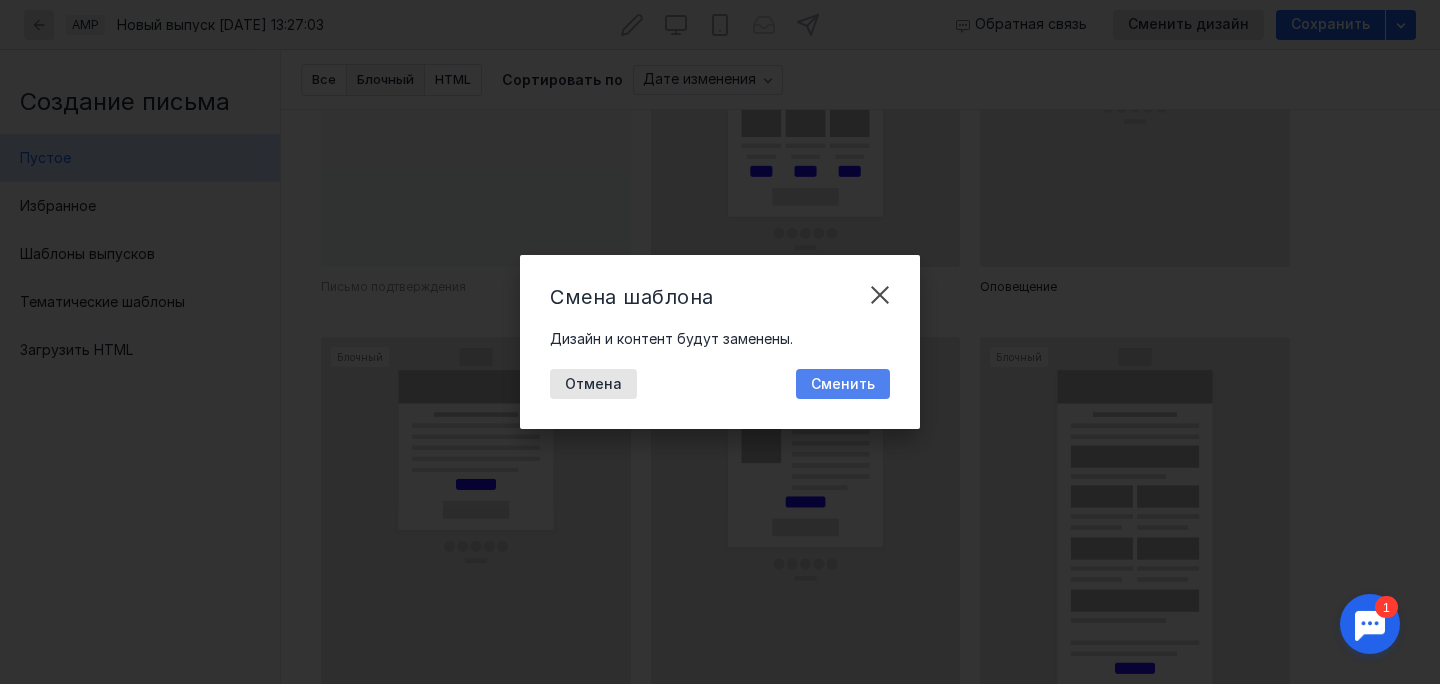 click on "Сменить" at bounding box center (843, 384) 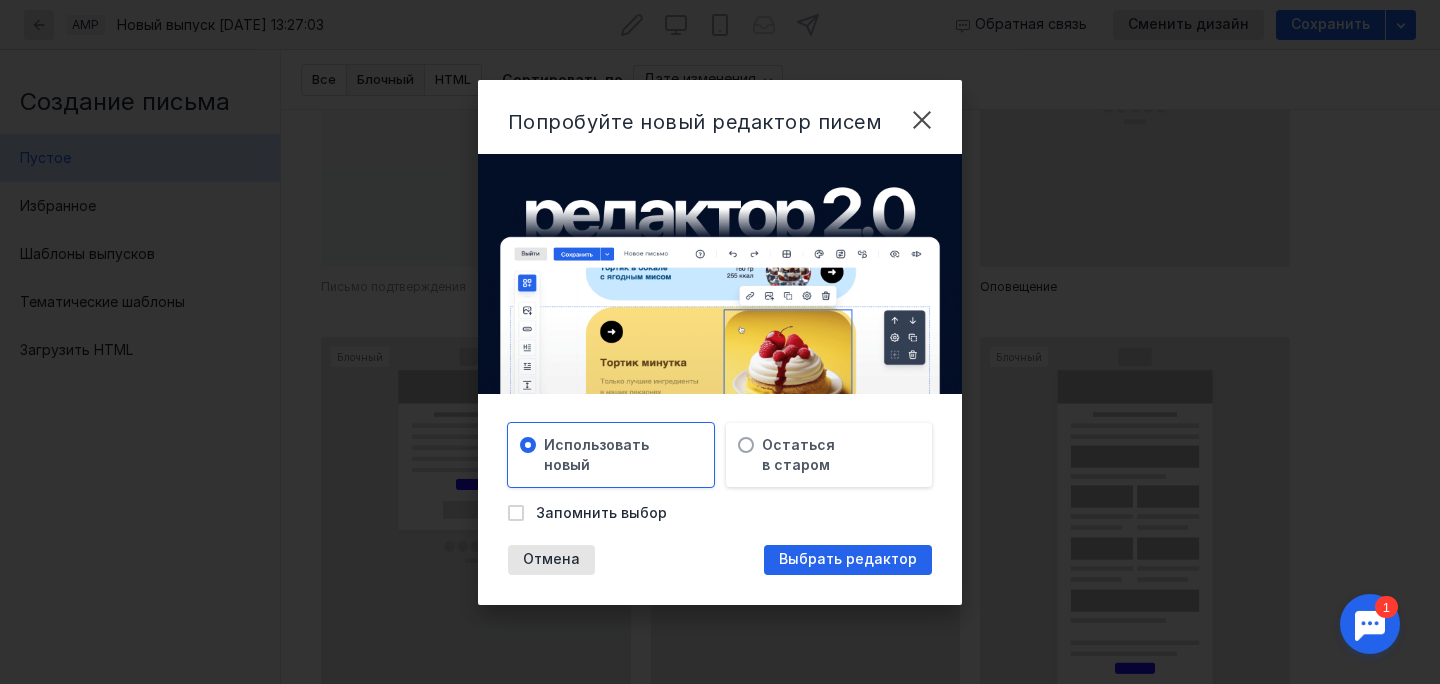 click at bounding box center (720, 274) 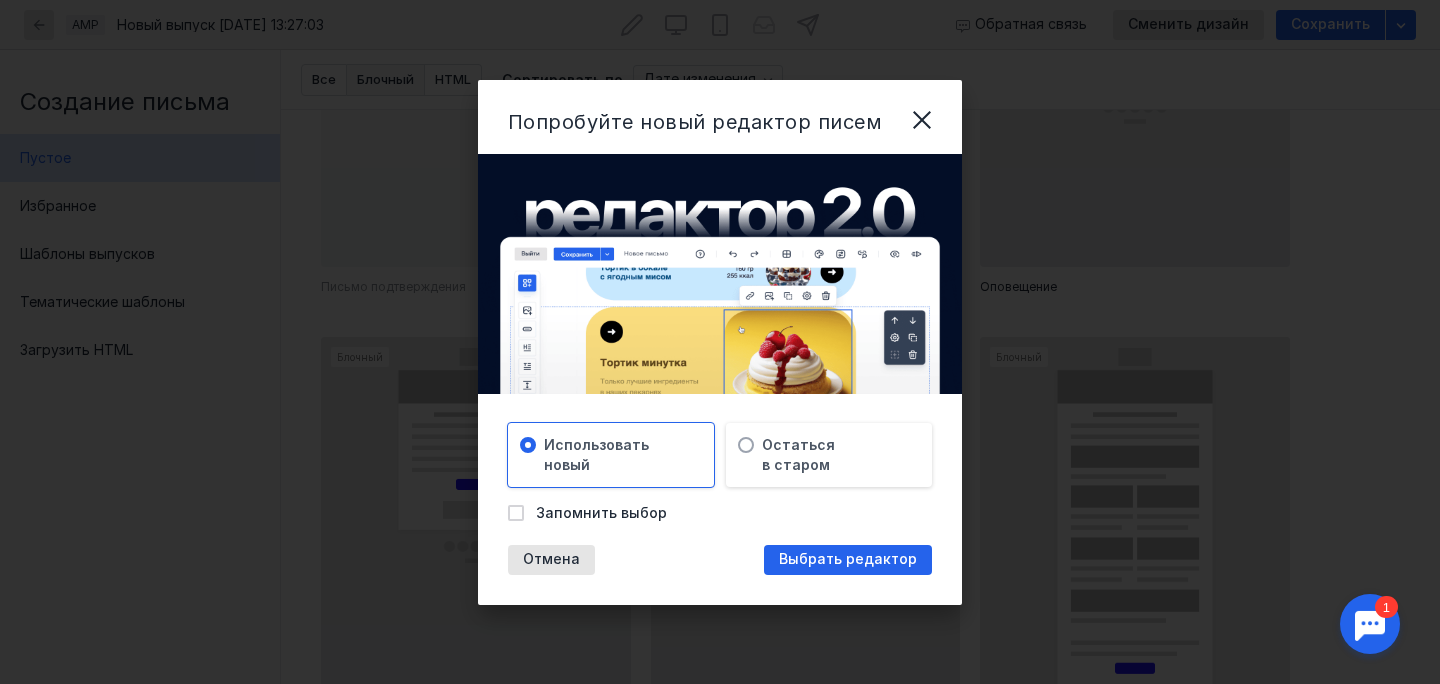 scroll, scrollTop: 847, scrollLeft: 0, axis: vertical 